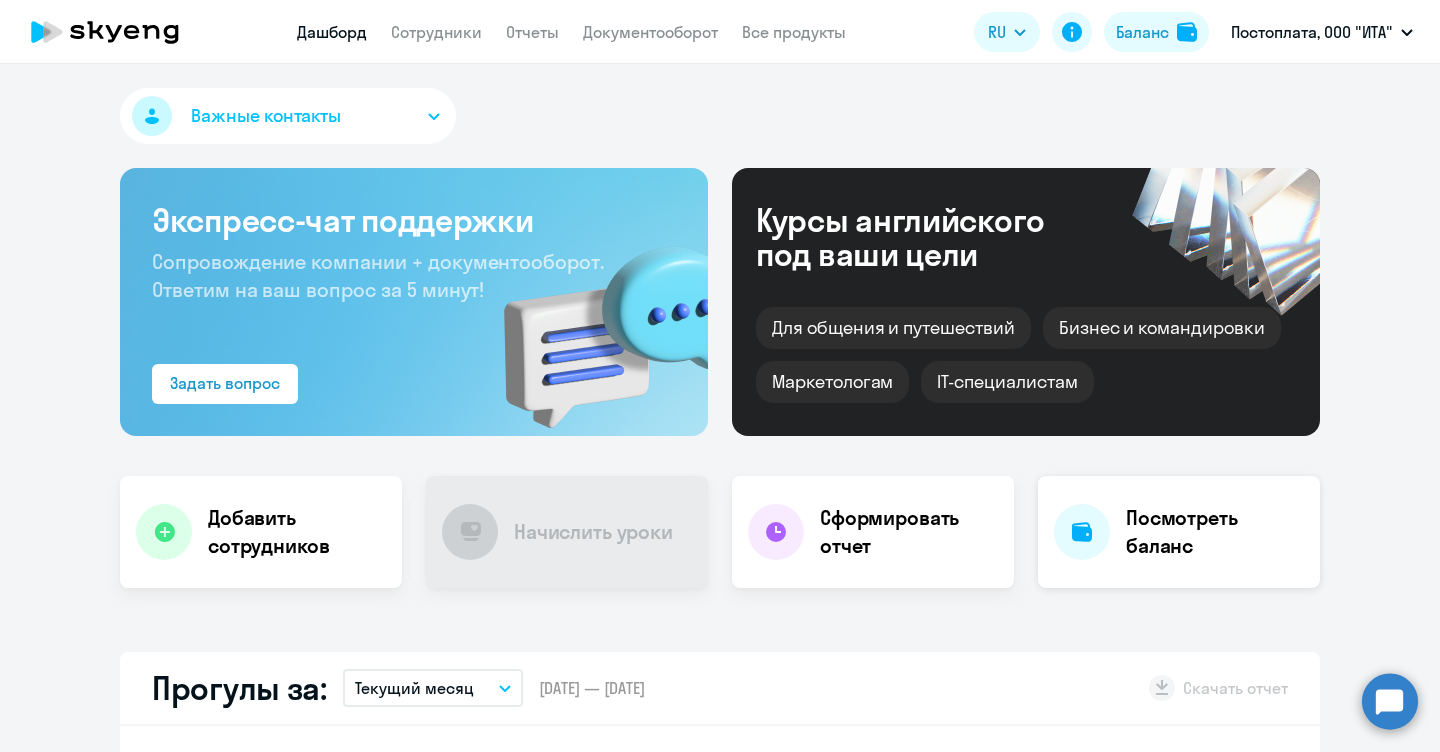 scroll, scrollTop: 0, scrollLeft: 0, axis: both 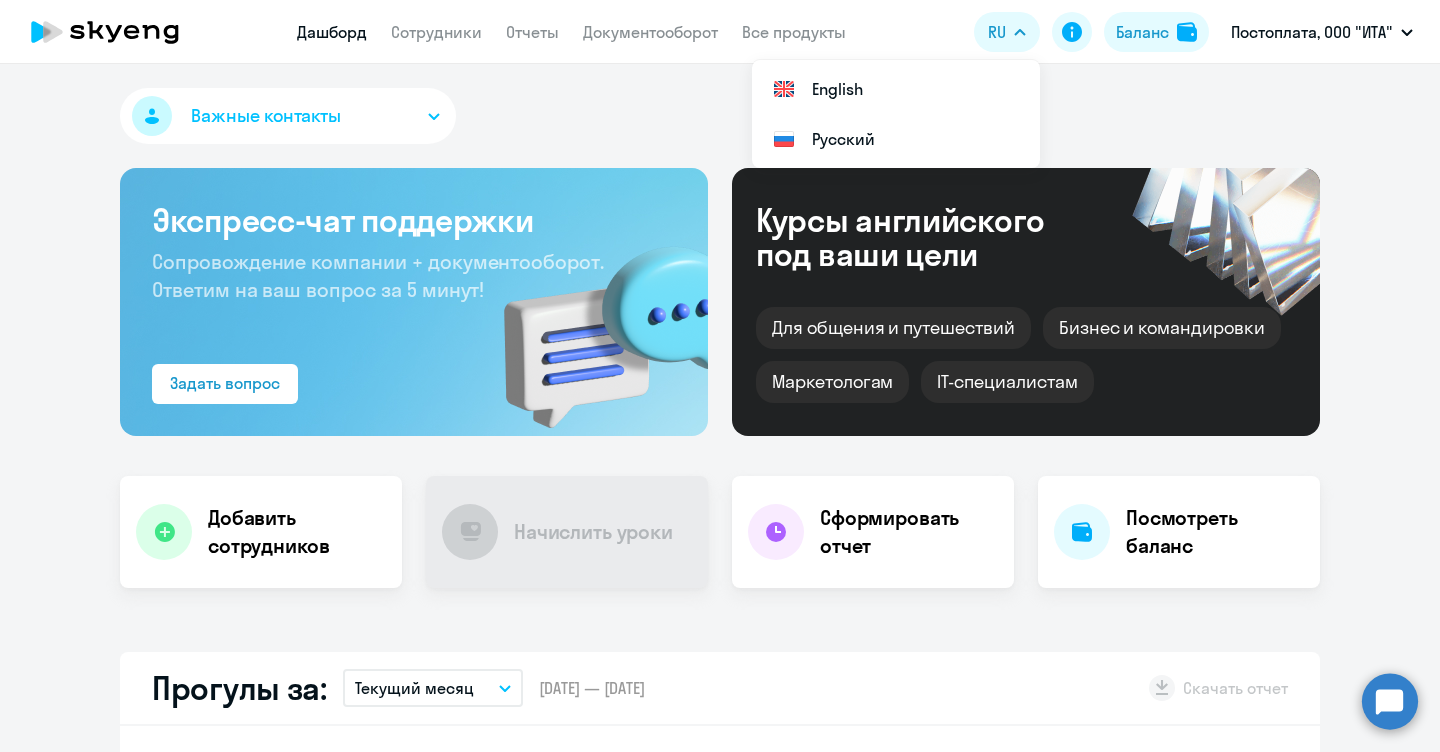 click 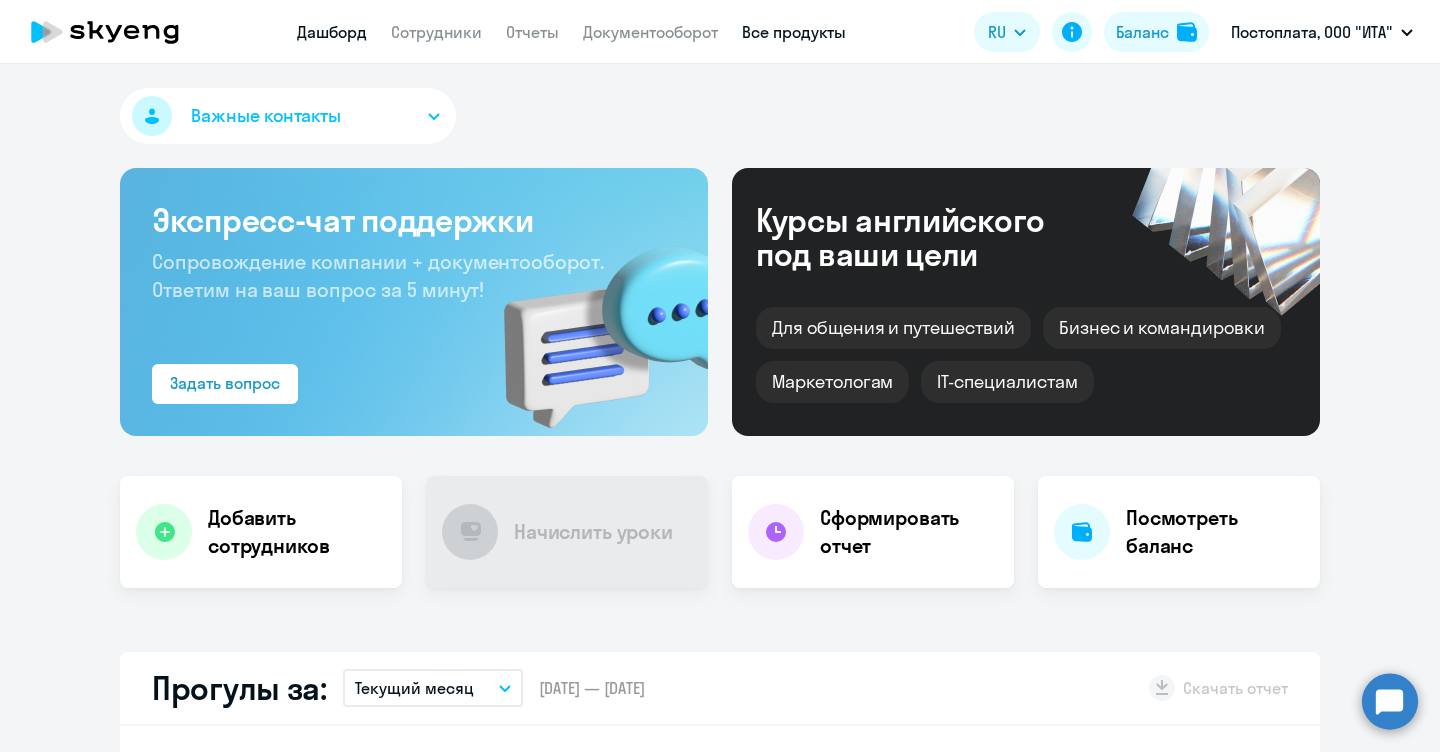 click on "Все продукты" at bounding box center [794, 32] 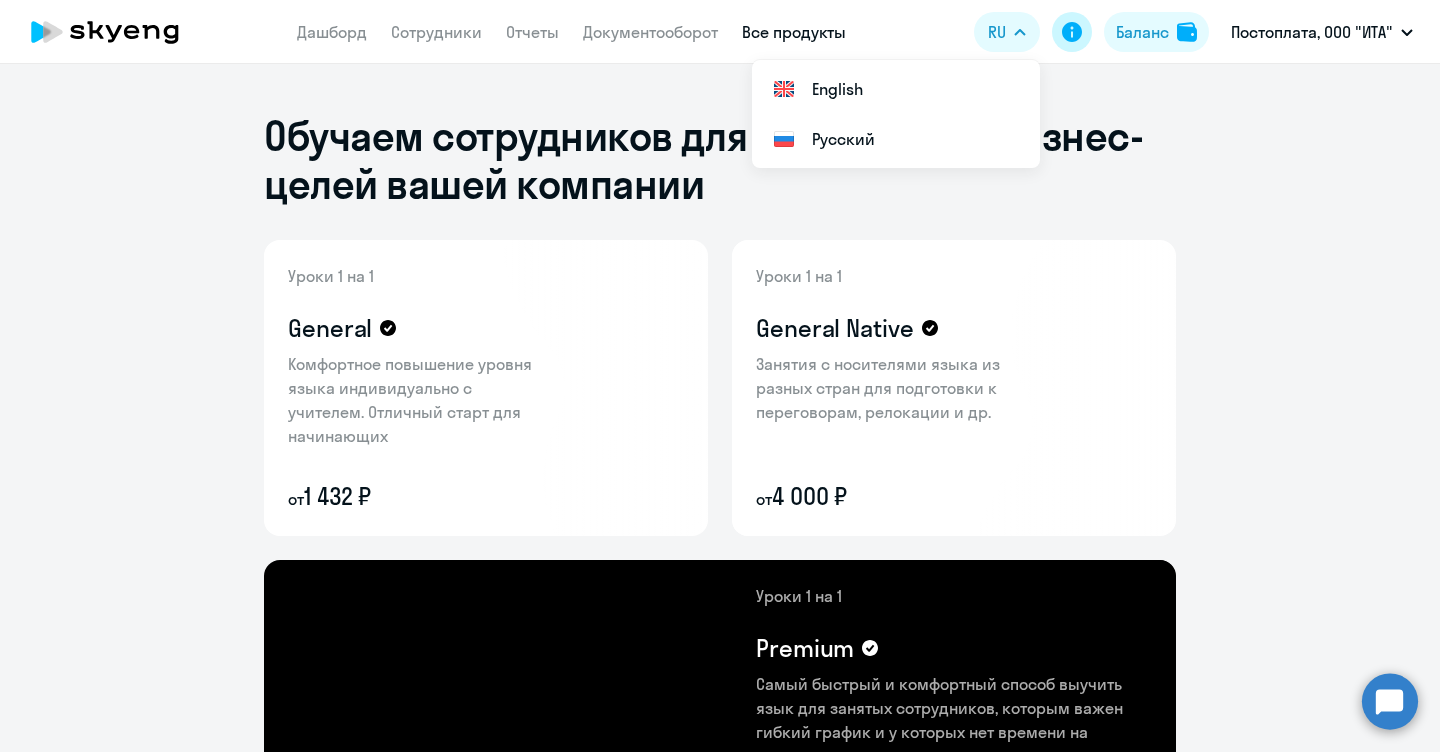 click 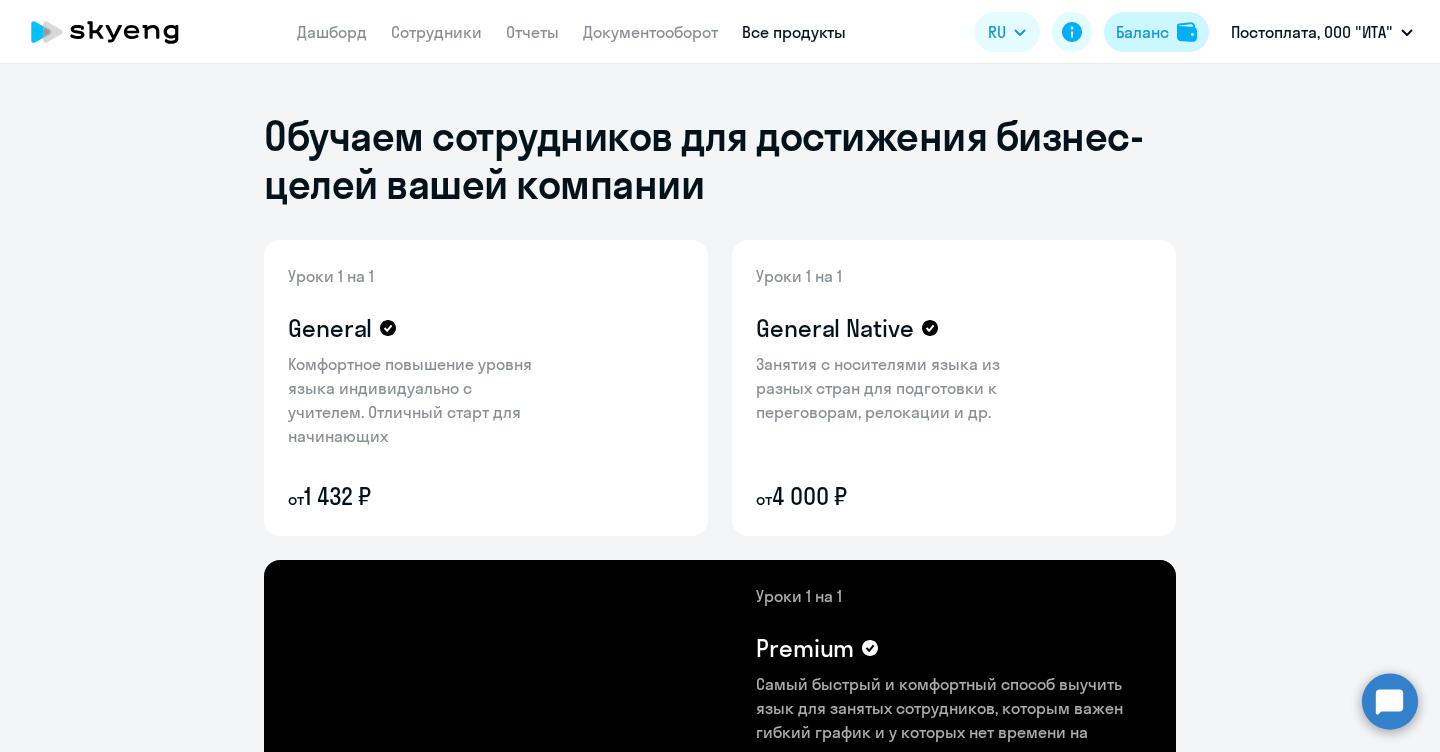 click on "Баланс" 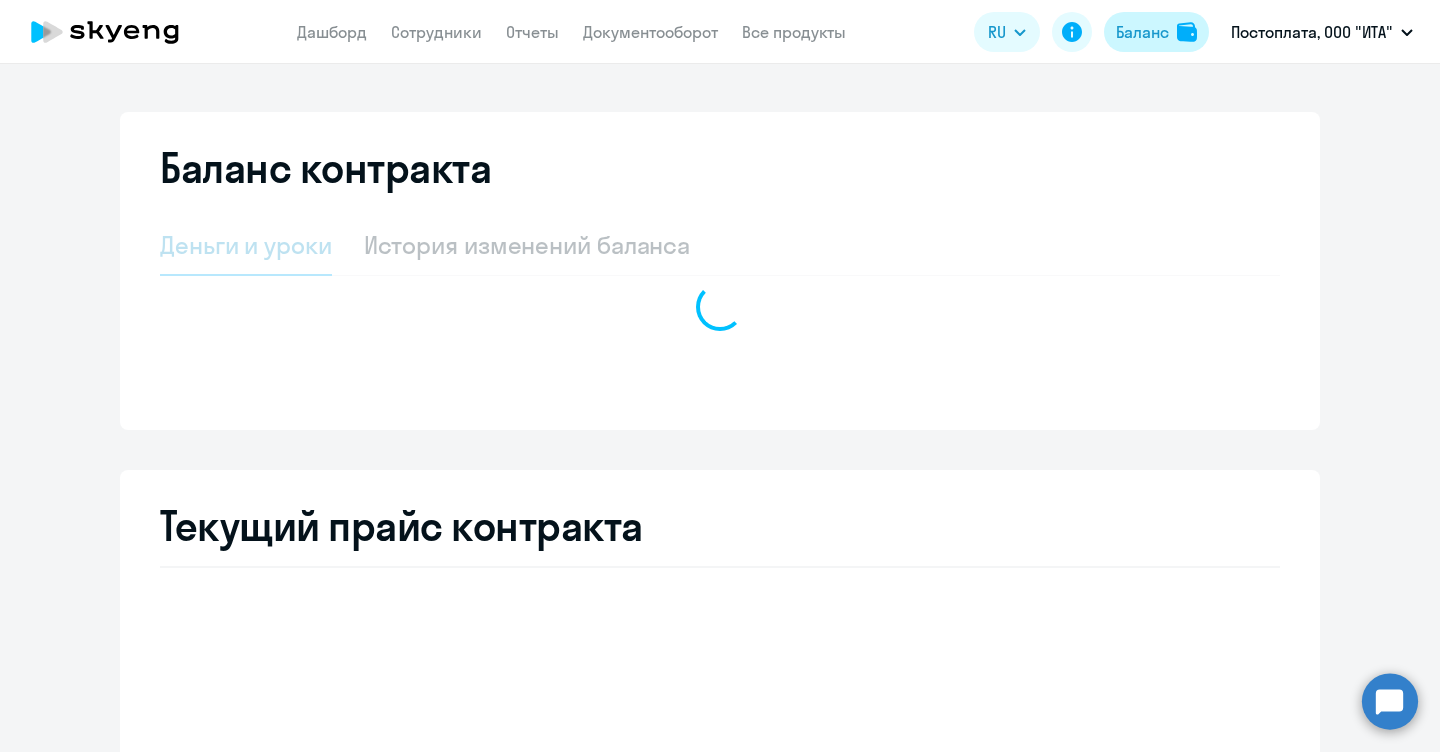 select on "english_adult_not_native_speaker" 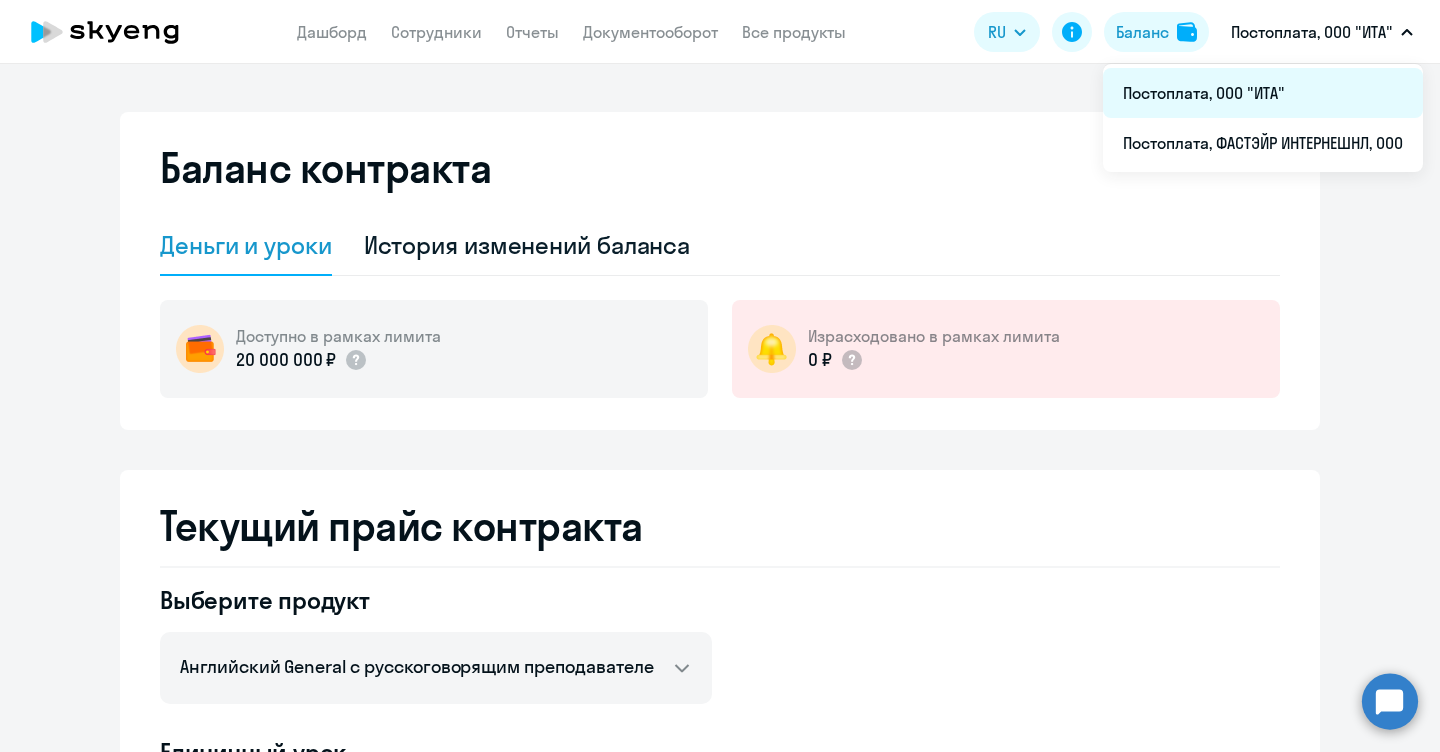 click on "Постоплата, ООО "ИТА"" at bounding box center (1263, 93) 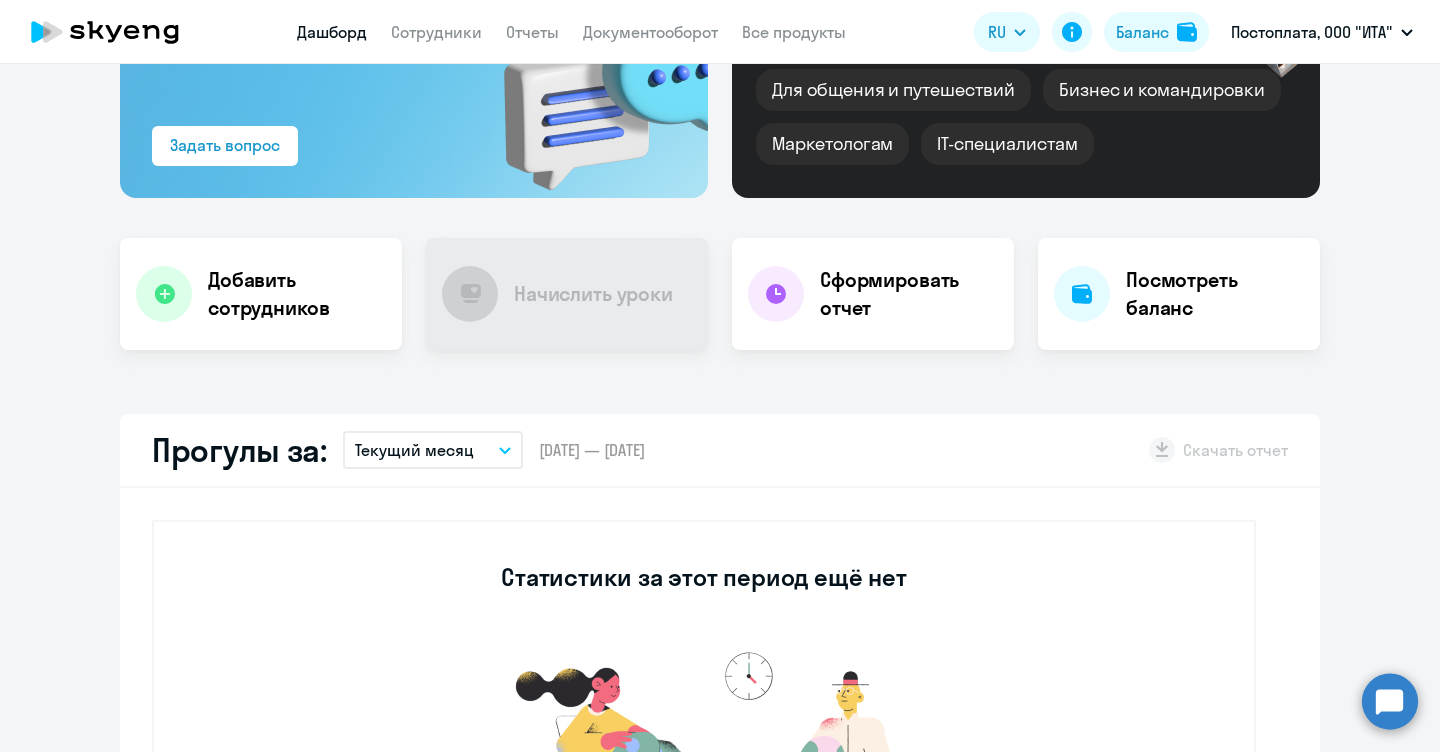 scroll, scrollTop: 0, scrollLeft: 0, axis: both 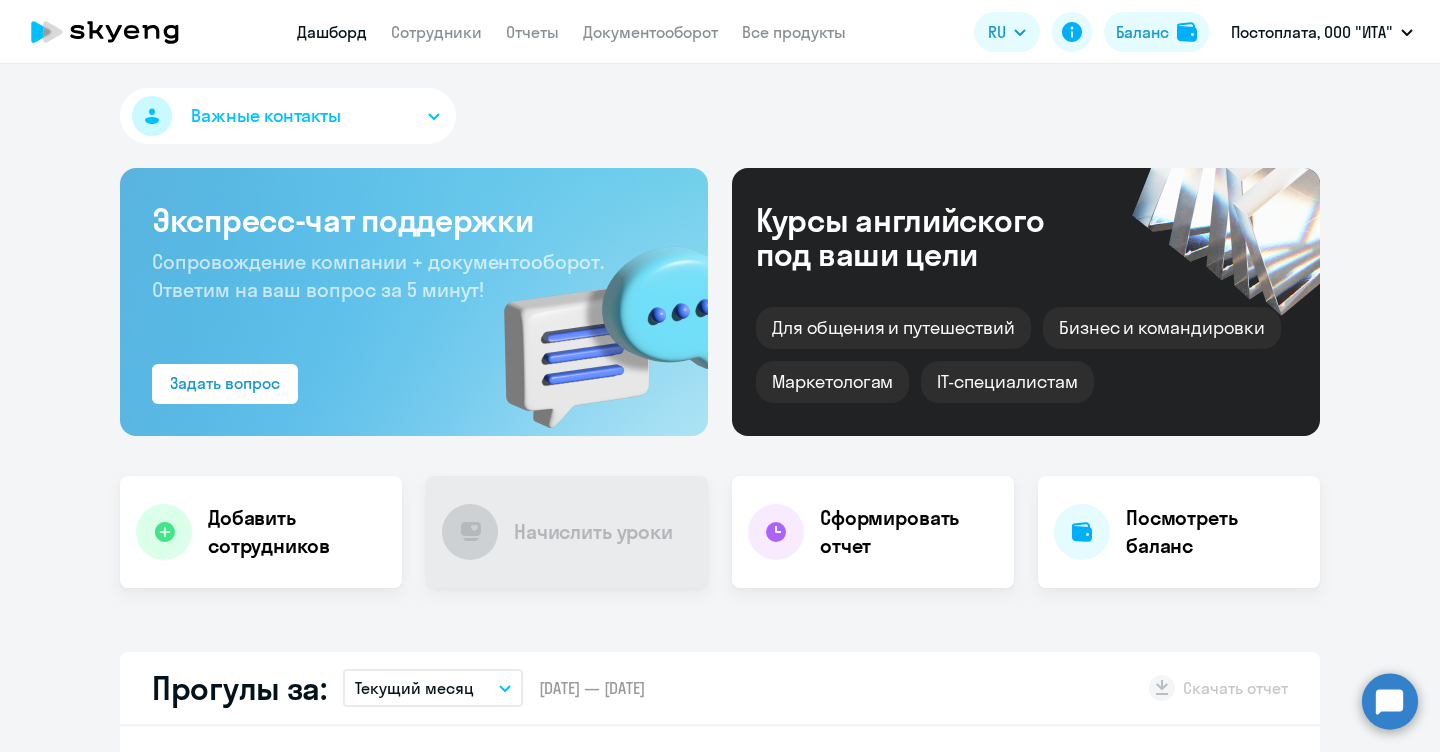 click 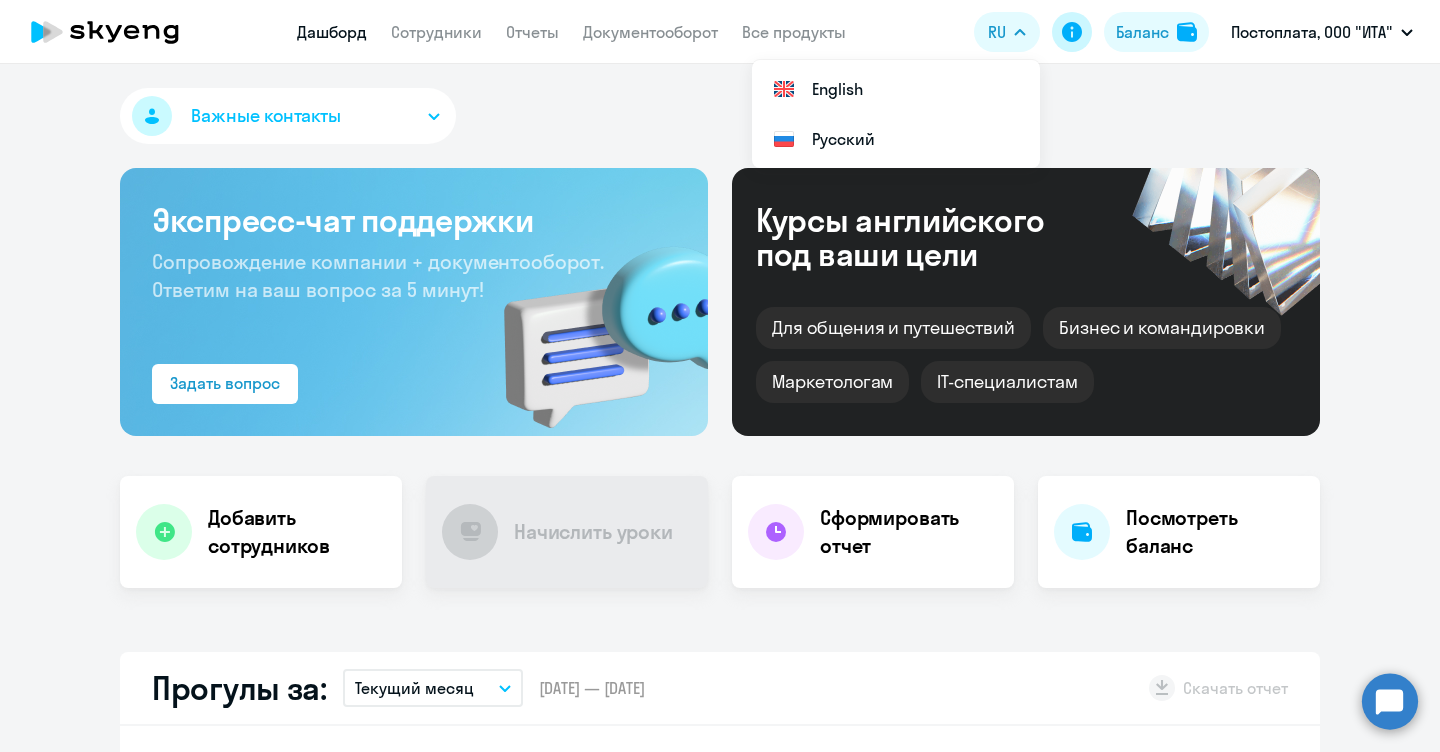 click 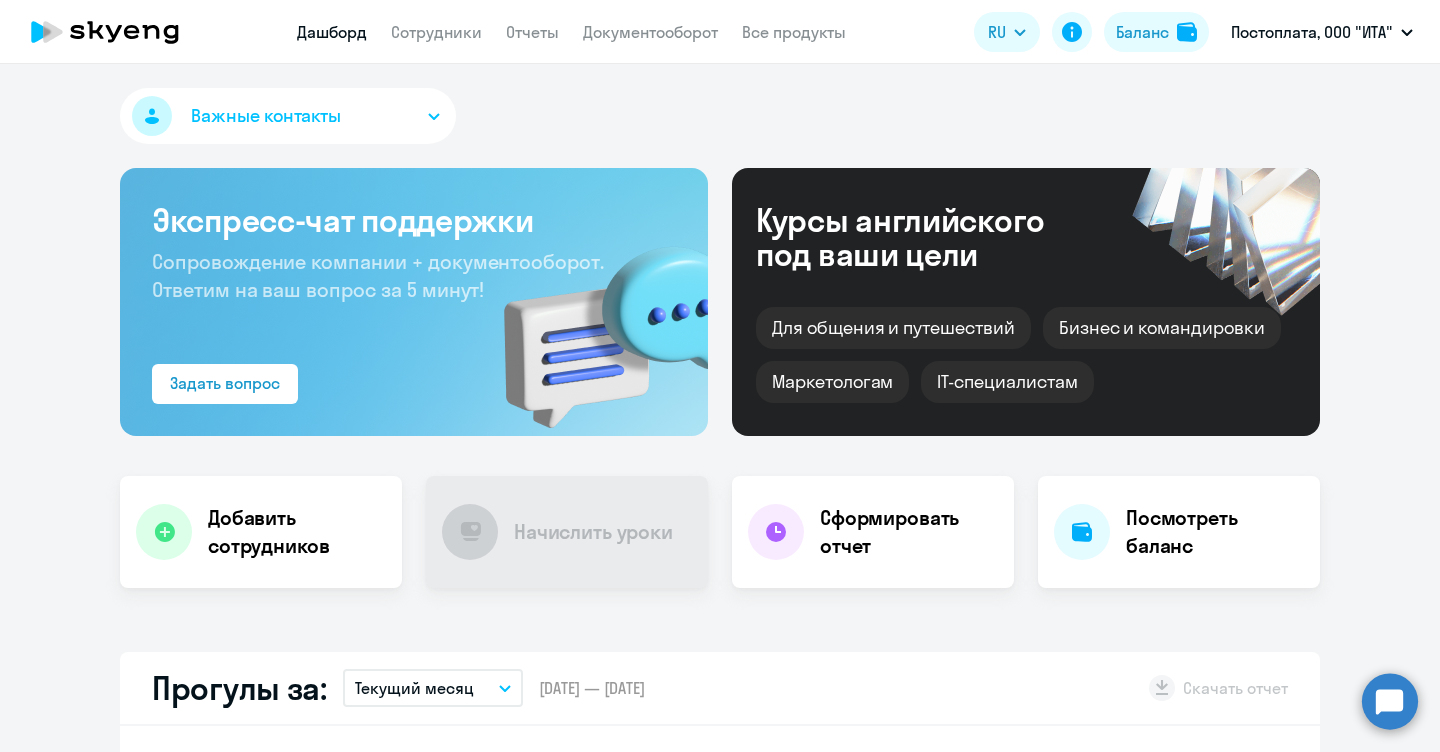 click on "Важные контакты" at bounding box center [288, 116] 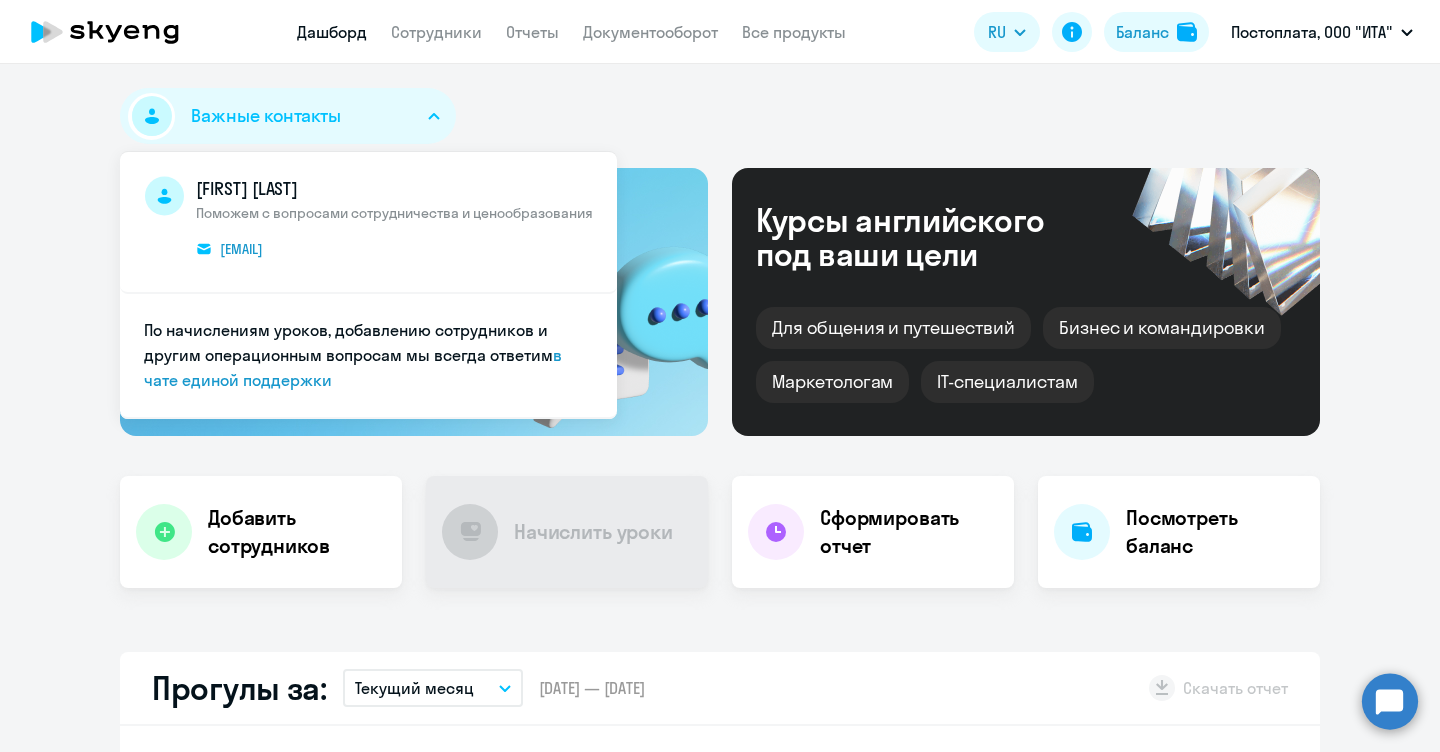 click on "Важные контакты
[FIRST] [LAST]  Поможем с вопросами сотрудничества и ценообразования
[EMAIL]  По начислениям уроков, добавлению сотрудников и другим операционным вопросам мы всегда ответим   в чате единой поддержки" 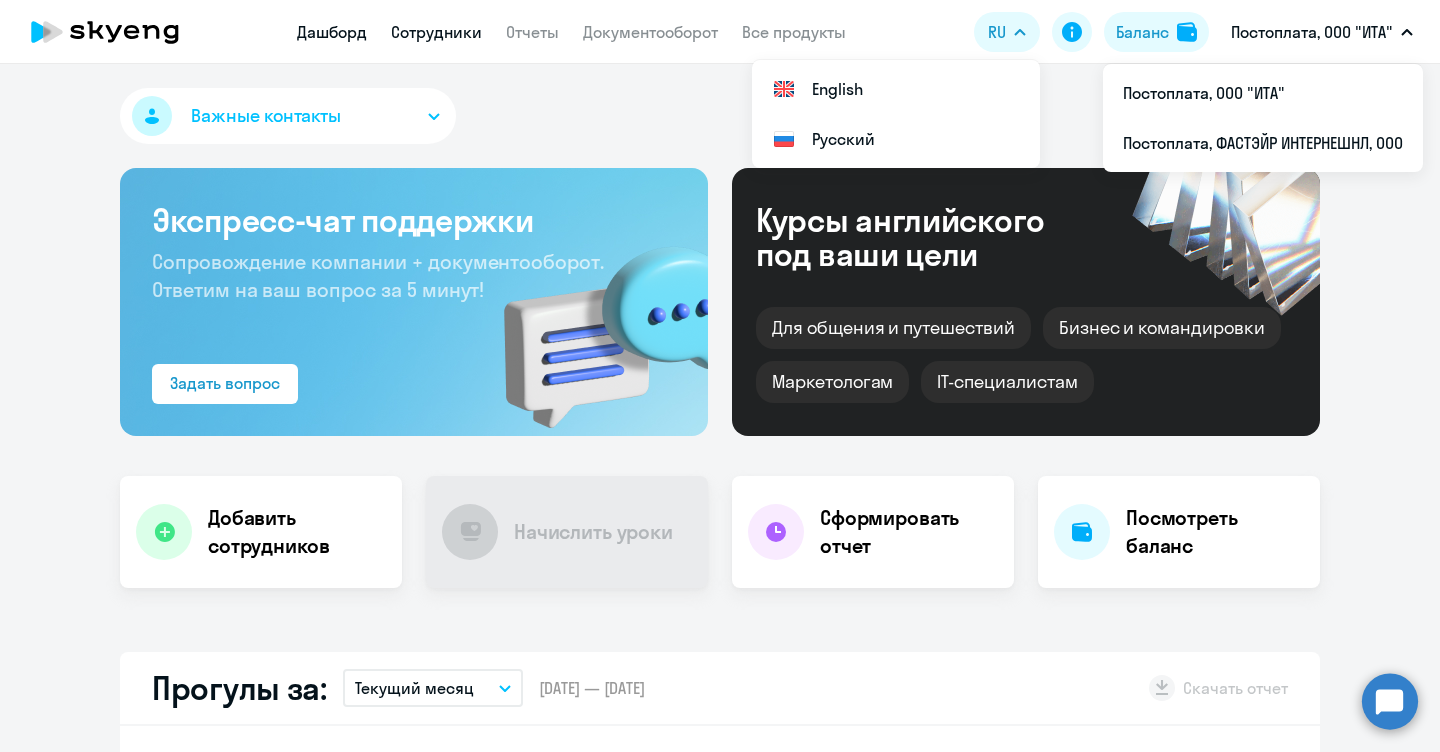 click on "Сотрудники" at bounding box center (436, 32) 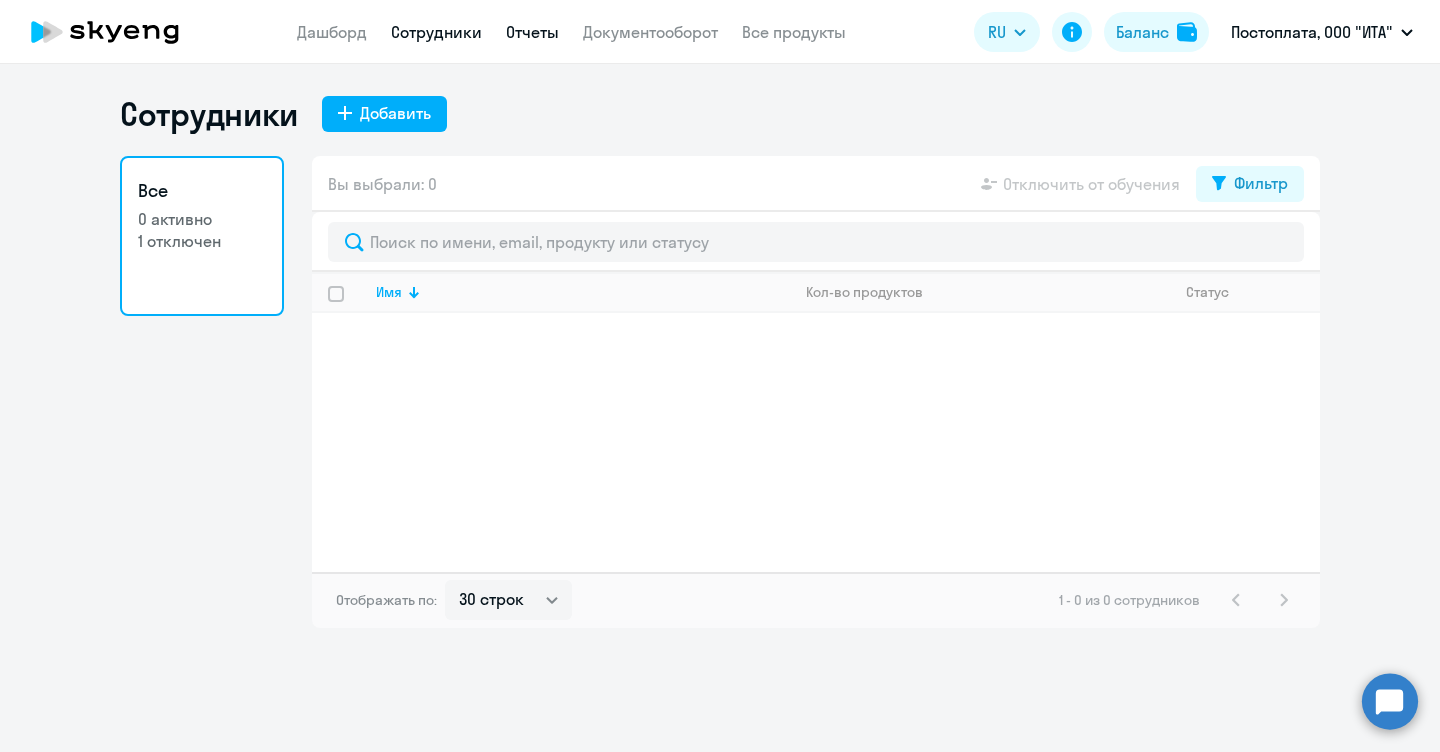 click on "Отчеты" at bounding box center (532, 32) 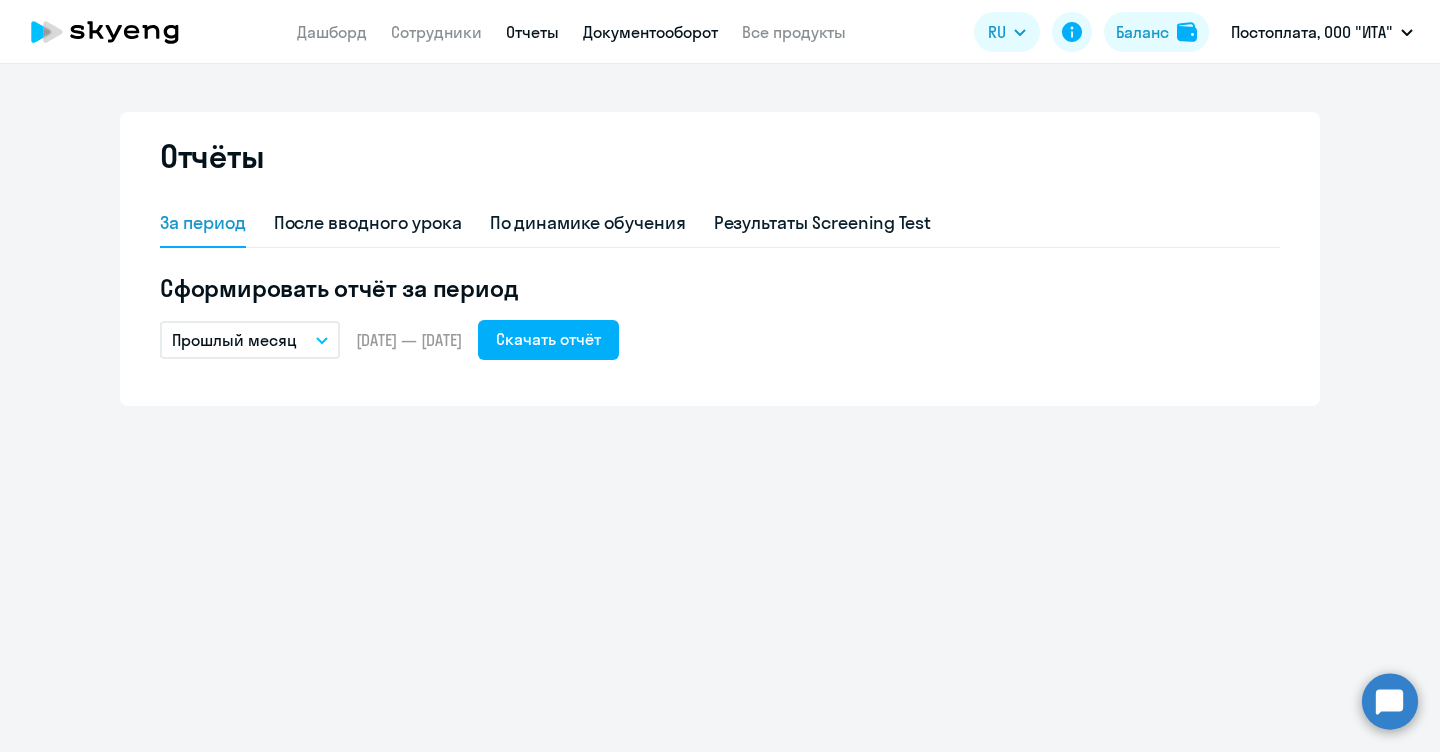 click on "Документооборот" at bounding box center (650, 32) 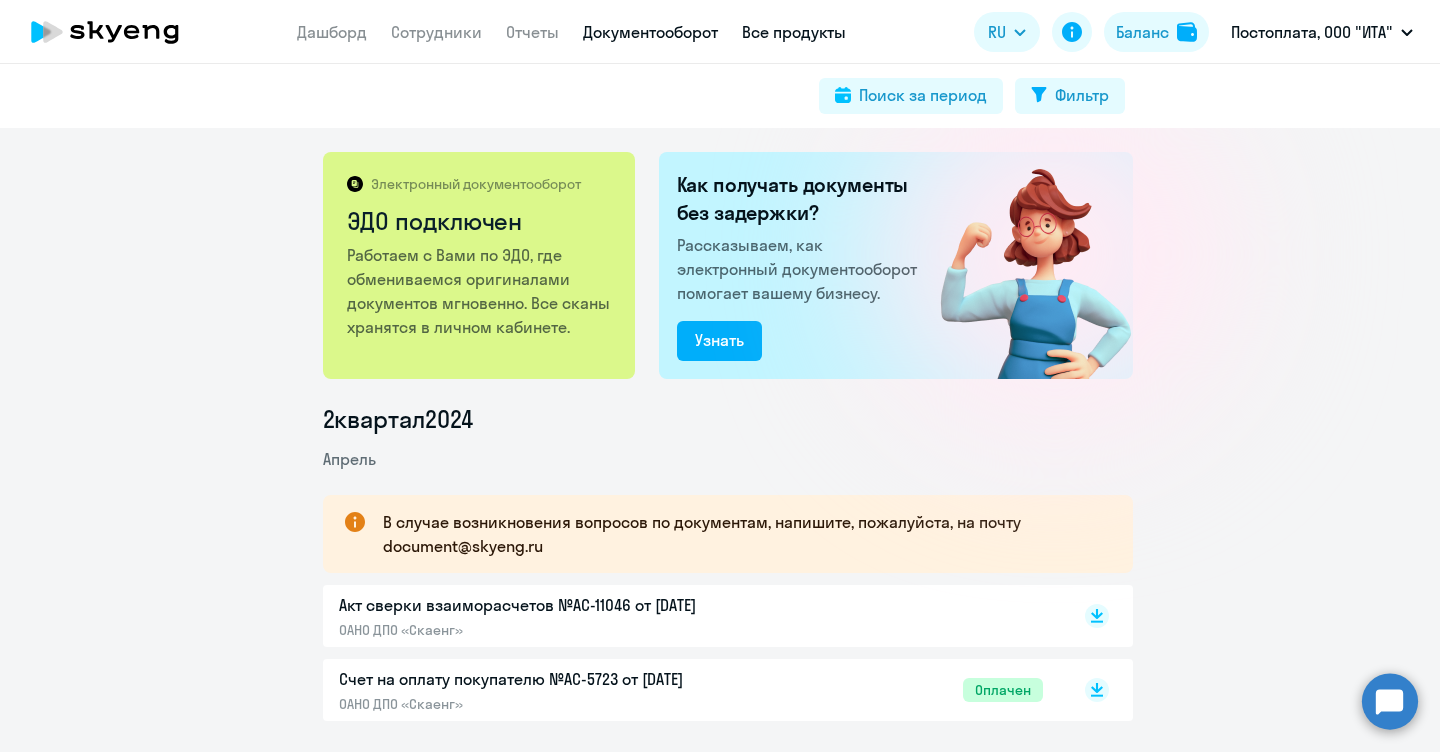 click on "Все продукты" at bounding box center [794, 32] 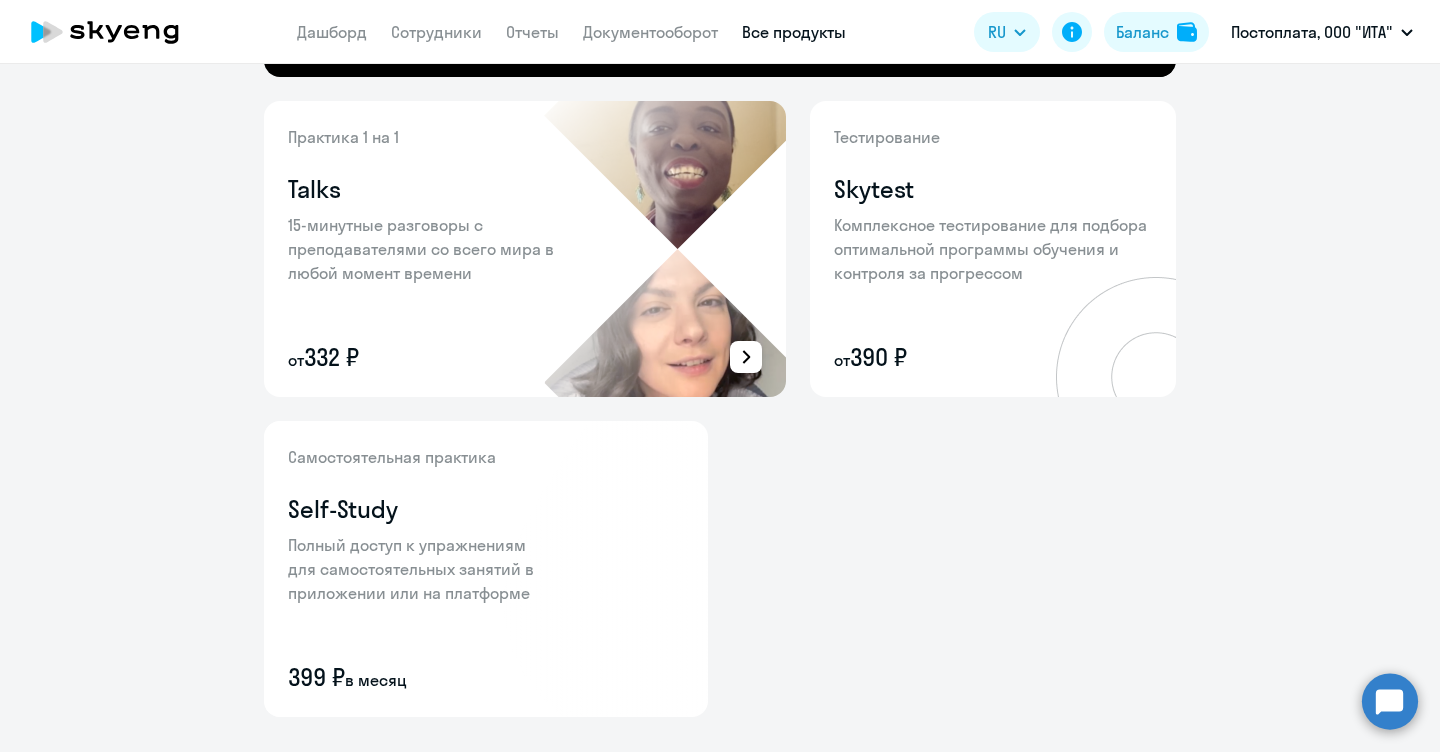 scroll, scrollTop: 824, scrollLeft: 0, axis: vertical 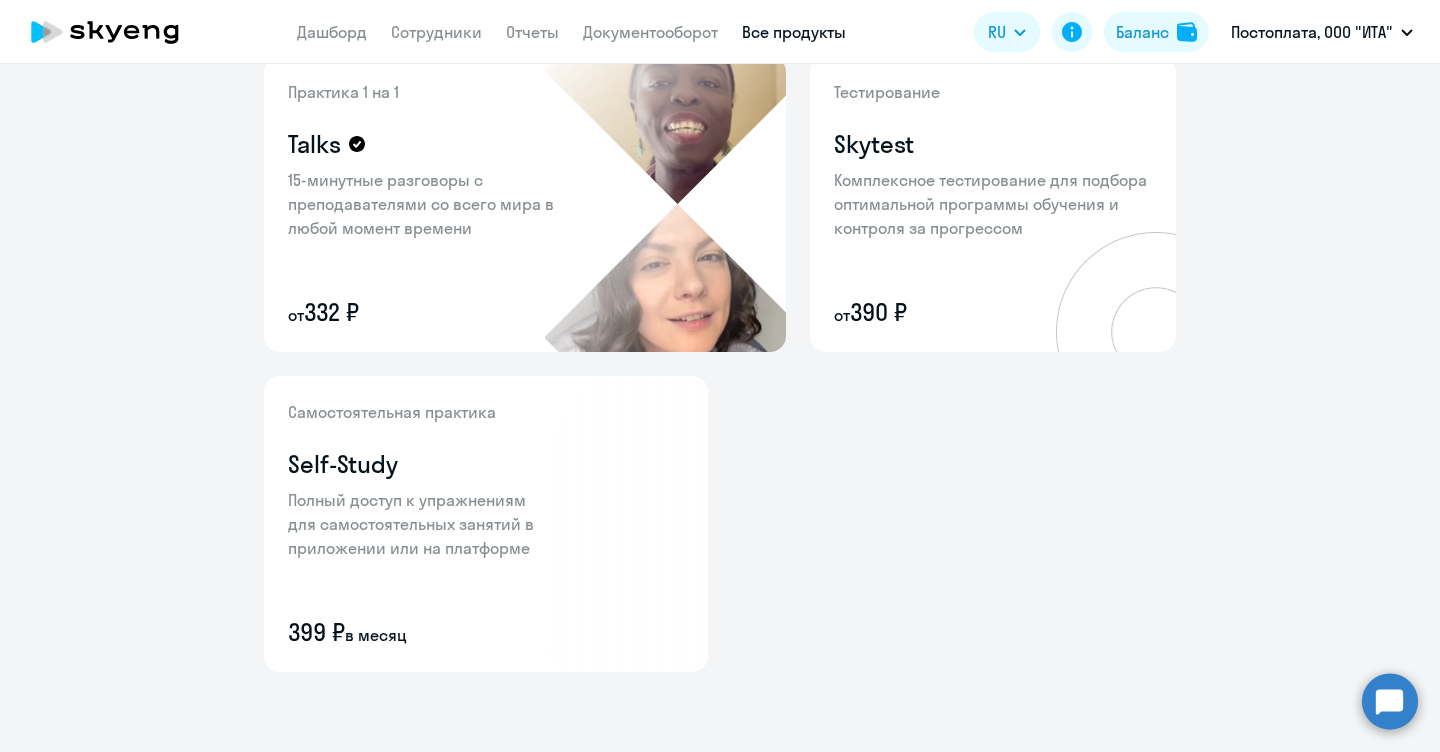 click 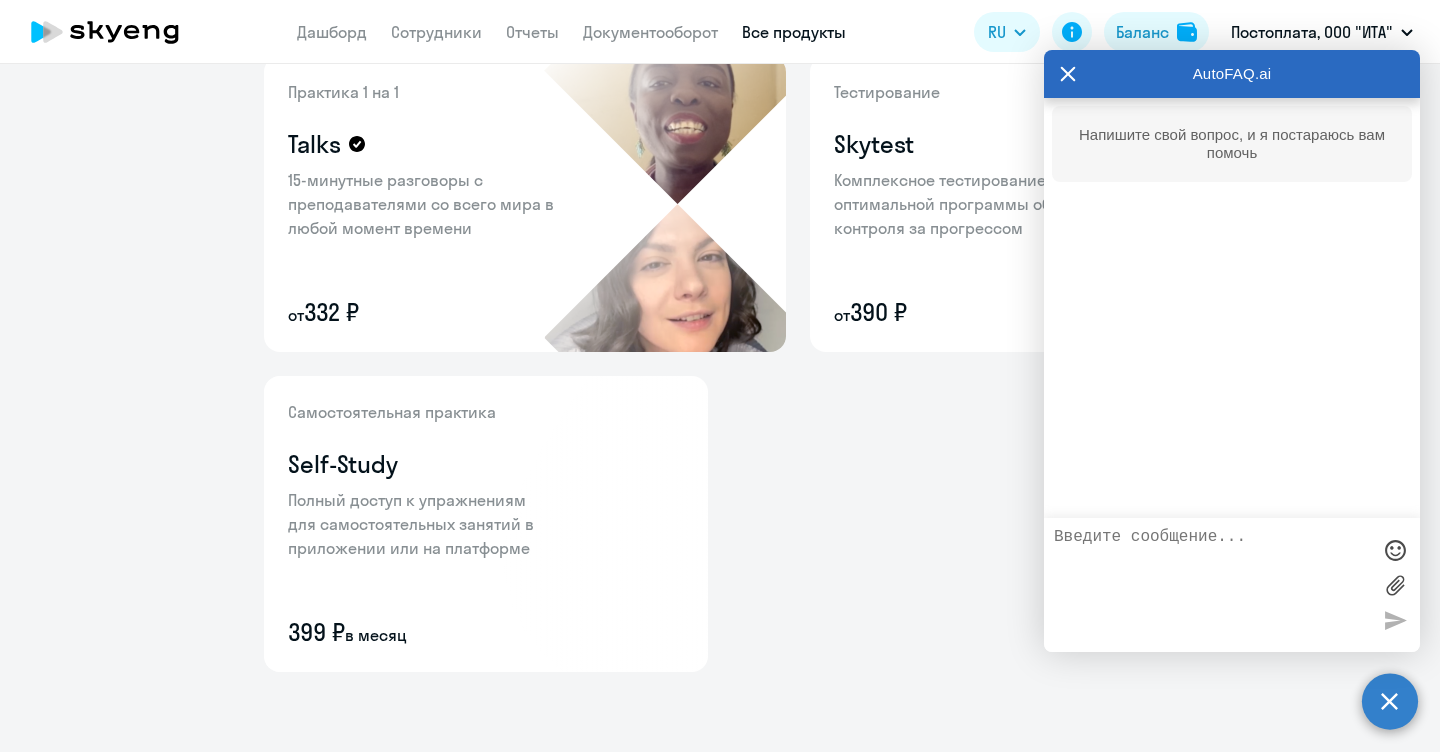 click at bounding box center (1212, 585) 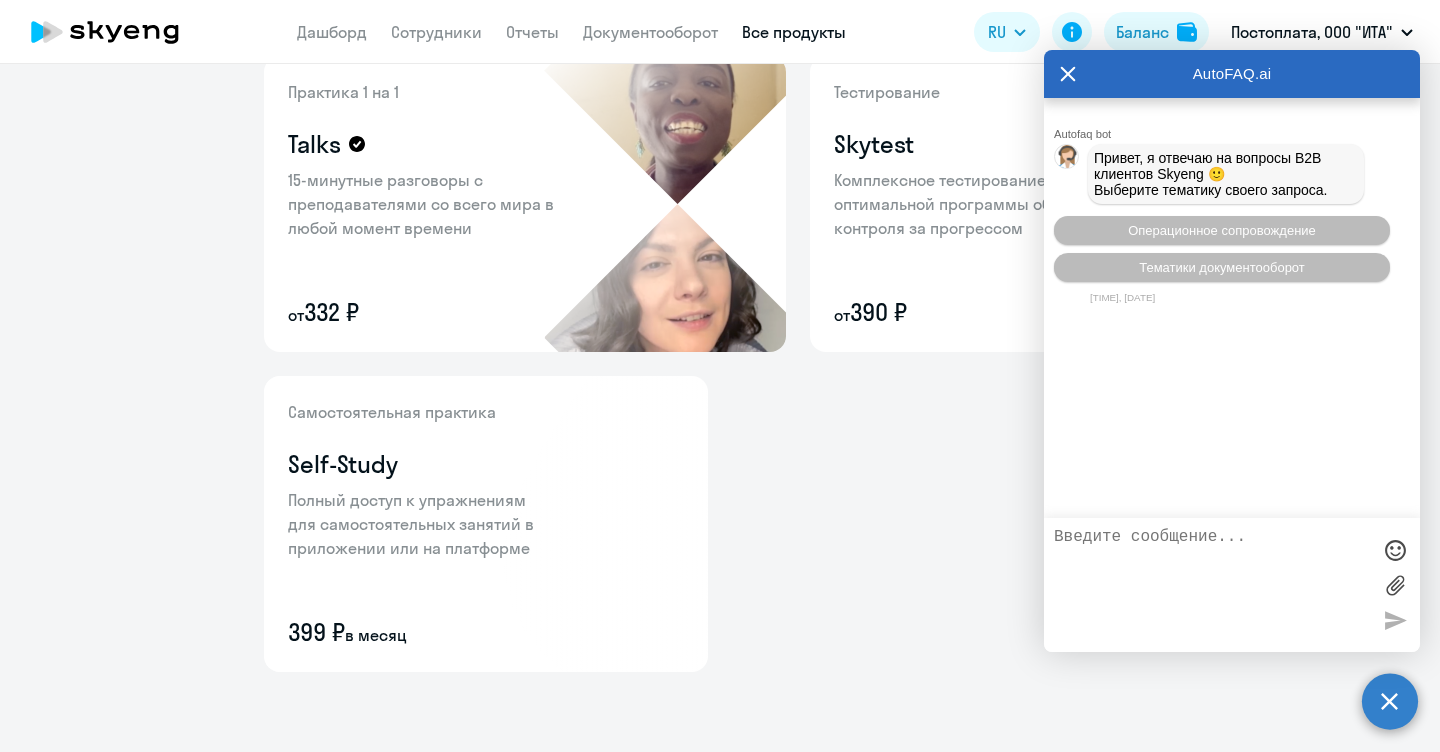click at bounding box center [1212, 585] 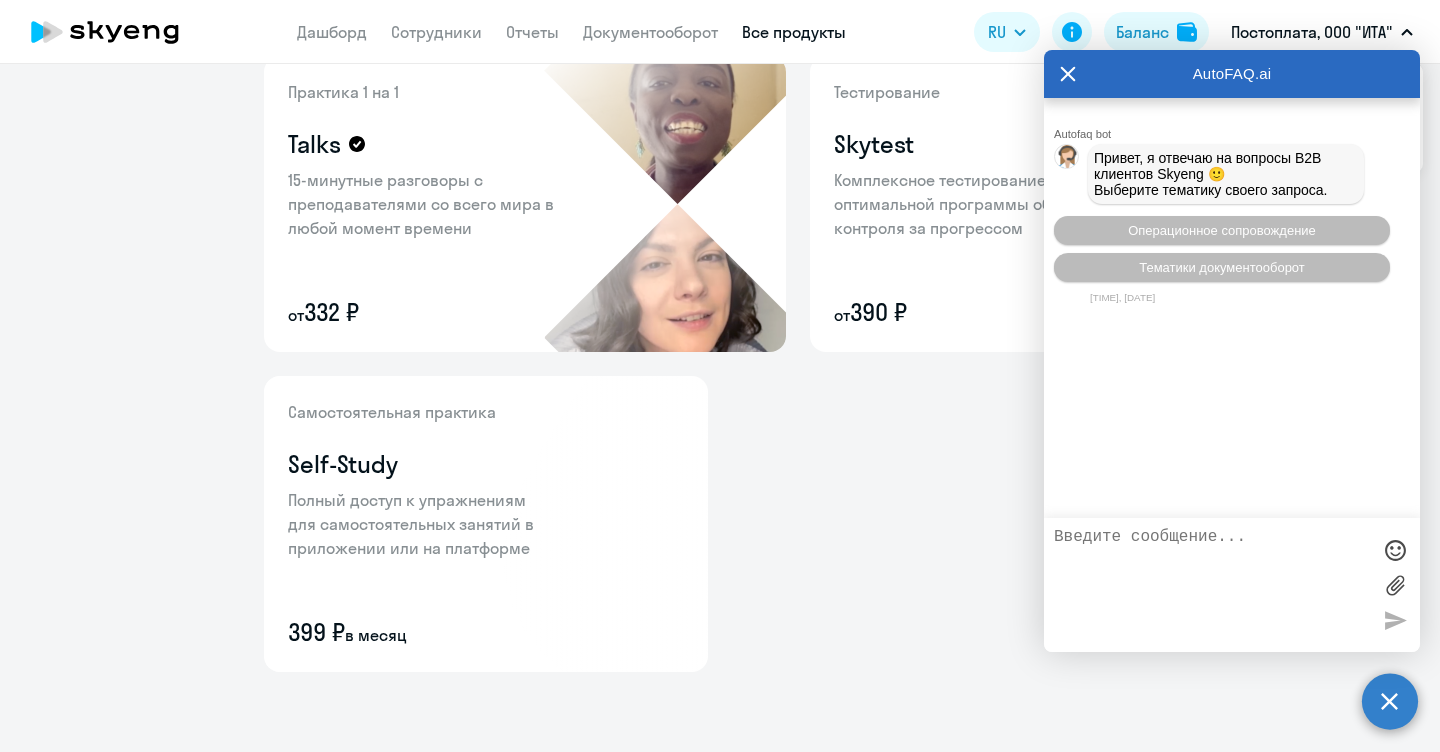 click on "Постоплата, ООО "ИТА"" at bounding box center [1322, 32] 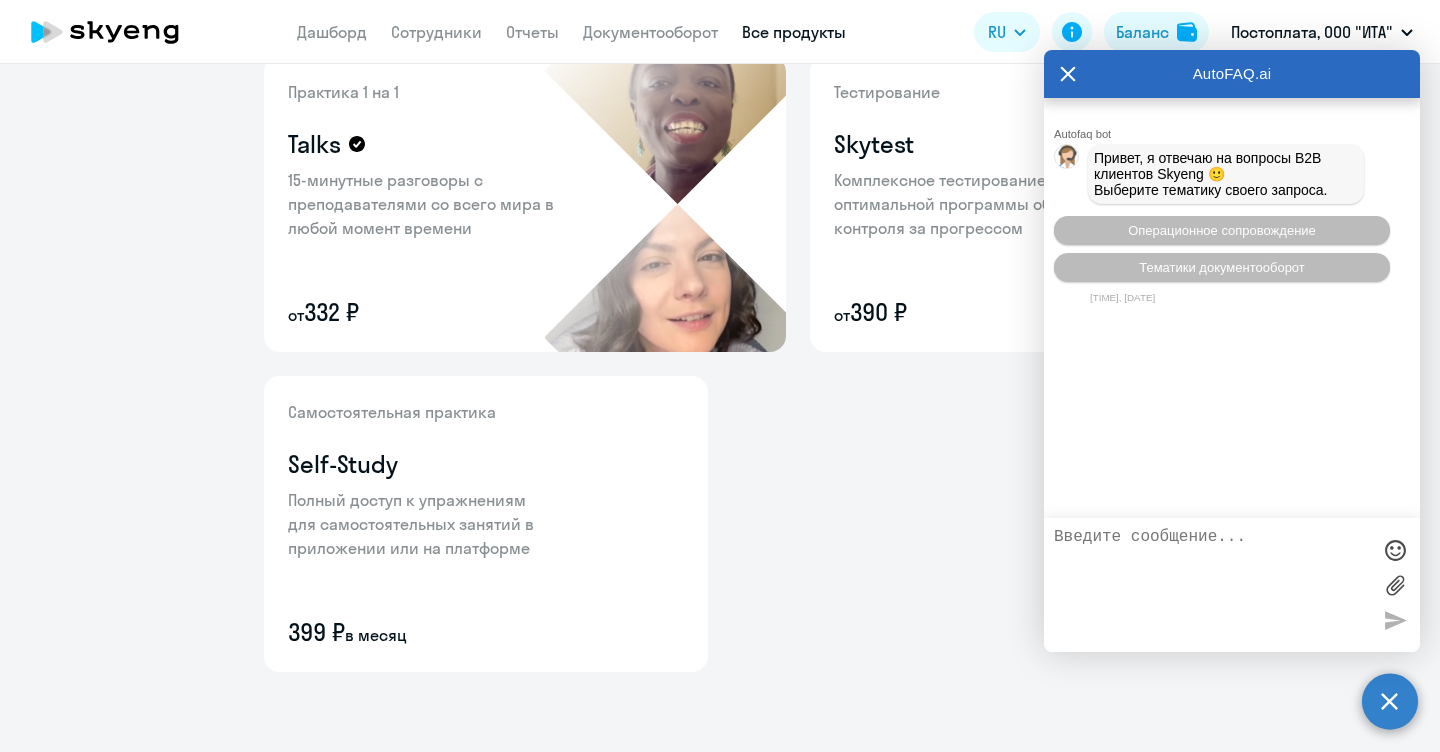 drag, startPoint x: 1069, startPoint y: 81, endPoint x: 1228, endPoint y: 57, distance: 160.80112 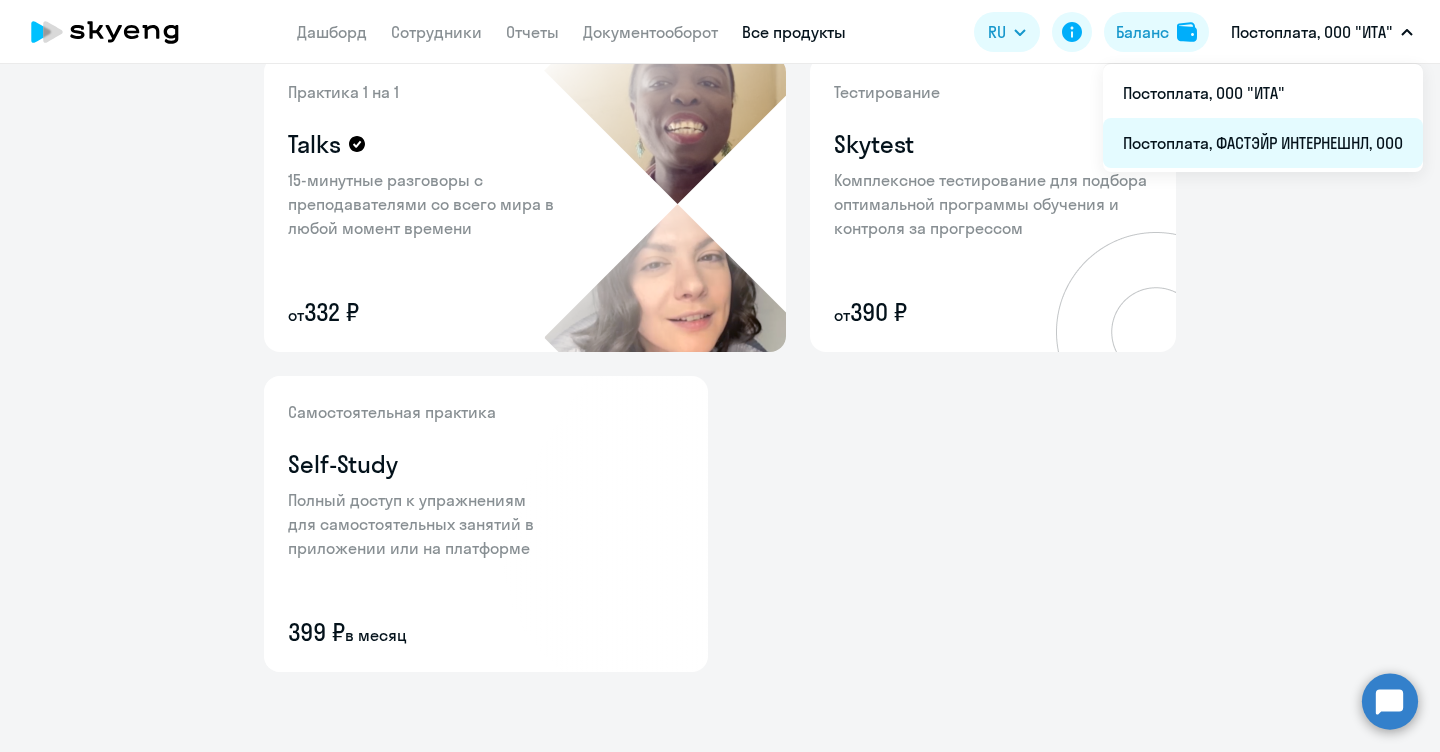 click on "Постоплата, ФАСТЭЙР ИНТЕРНЕШНЛ, ООО" at bounding box center [1263, 143] 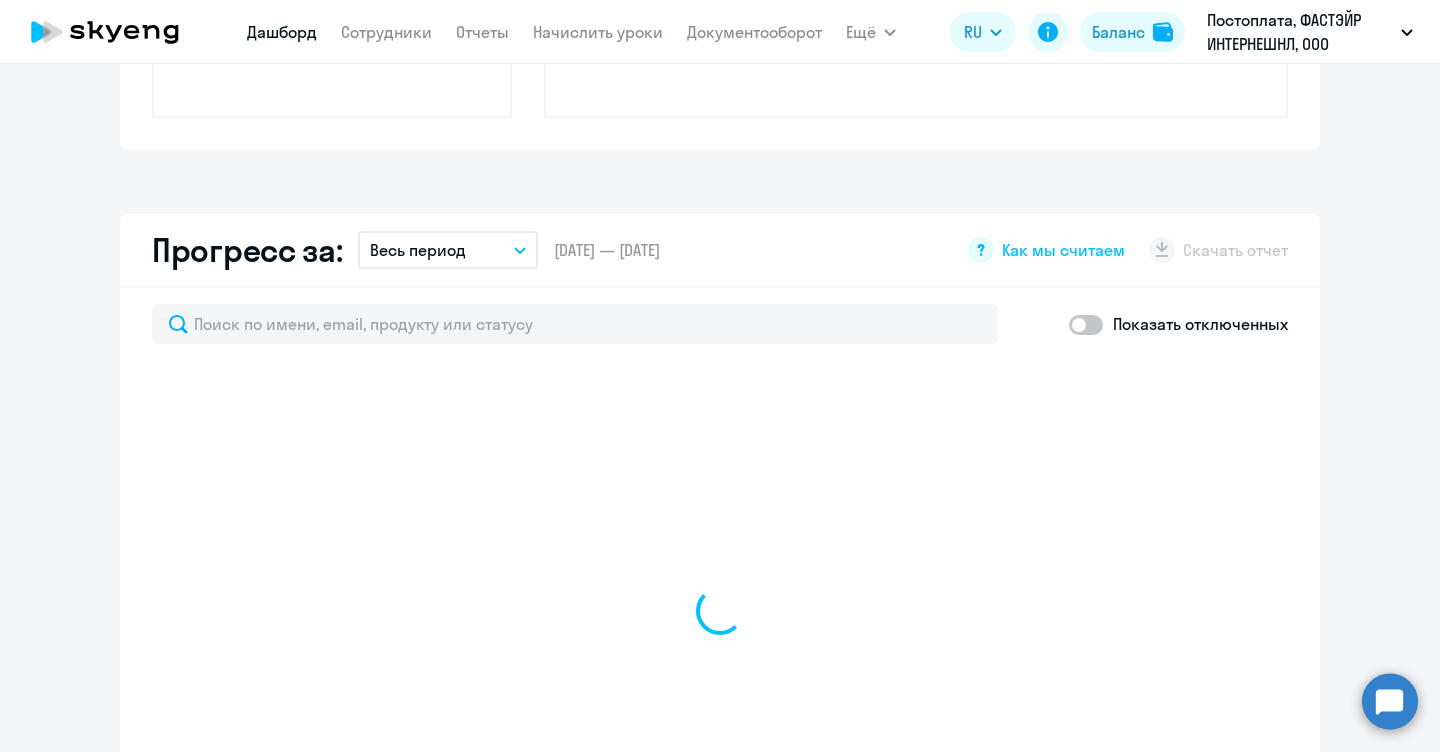 scroll, scrollTop: 1004, scrollLeft: 0, axis: vertical 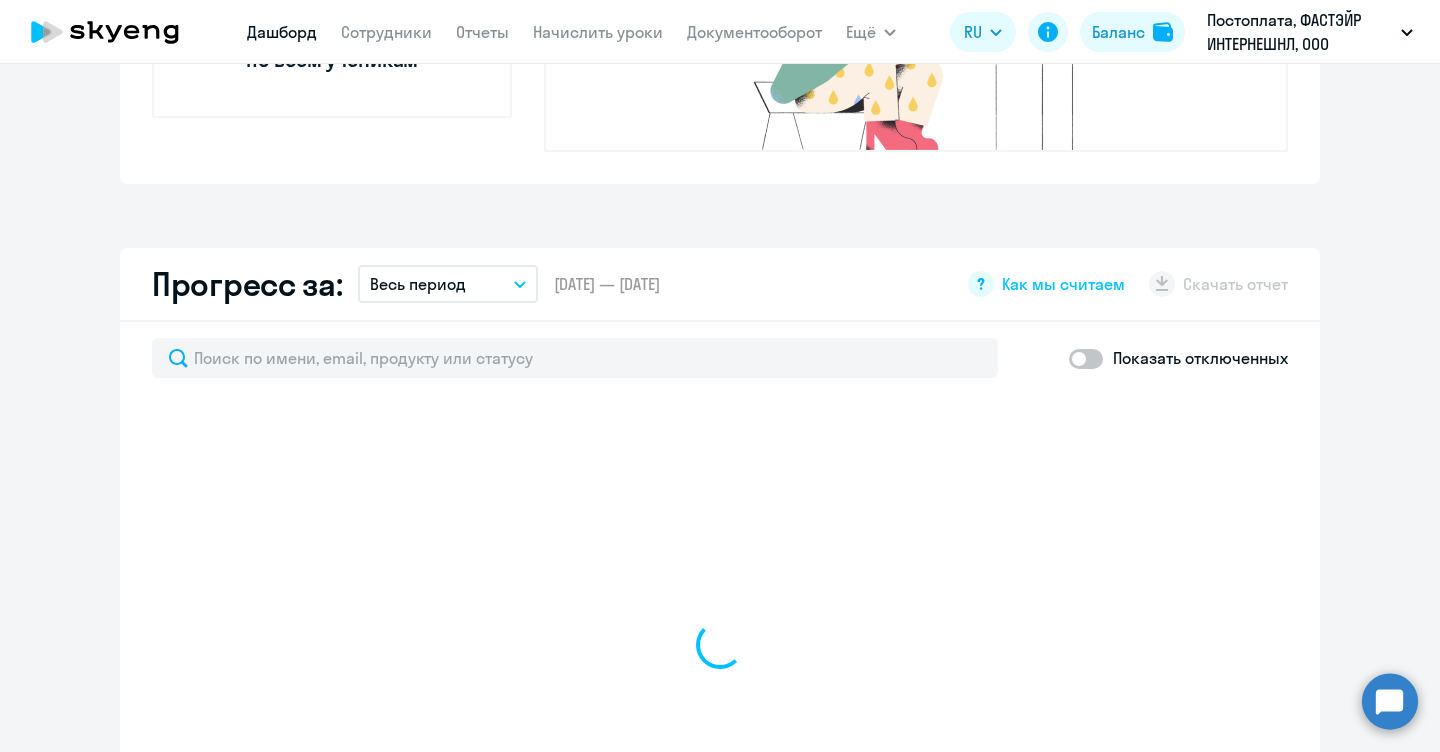 select on "30" 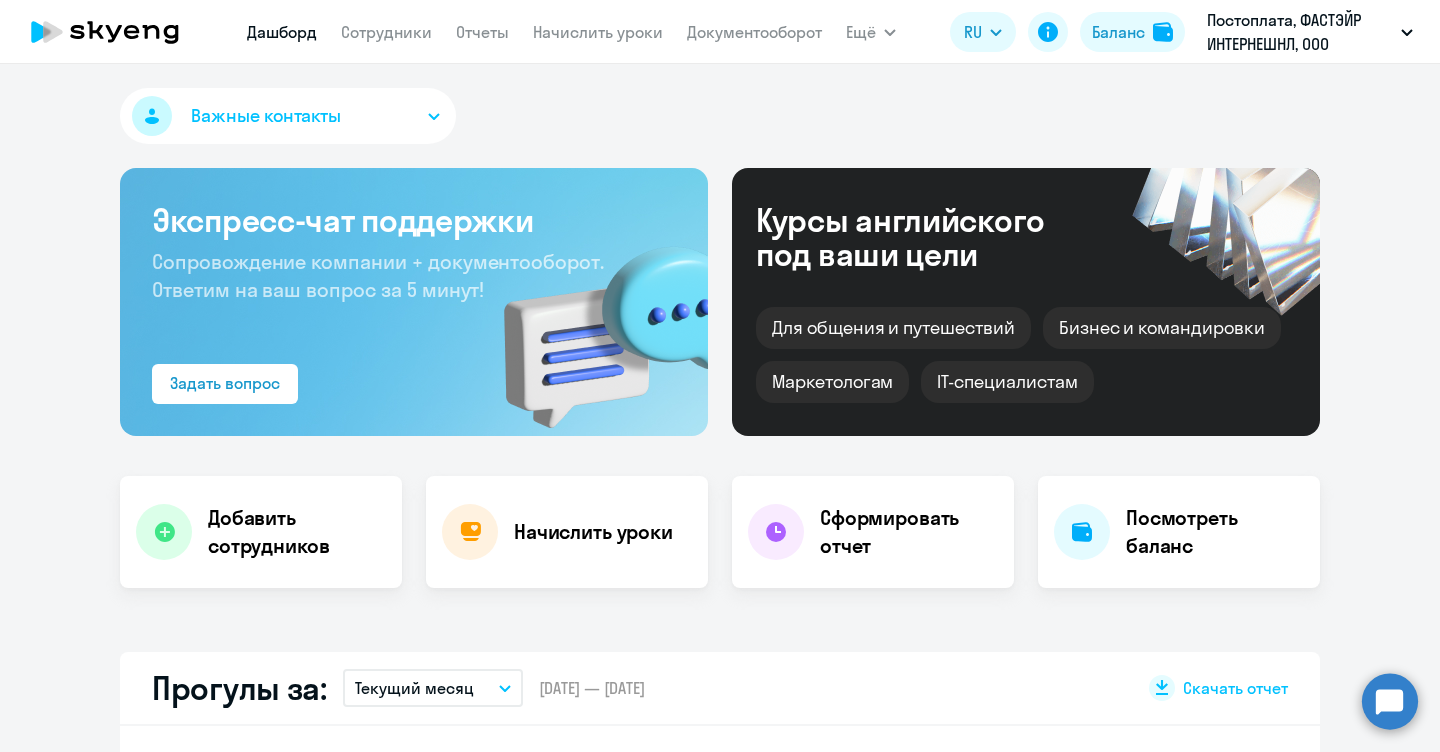 scroll, scrollTop: 933, scrollLeft: 0, axis: vertical 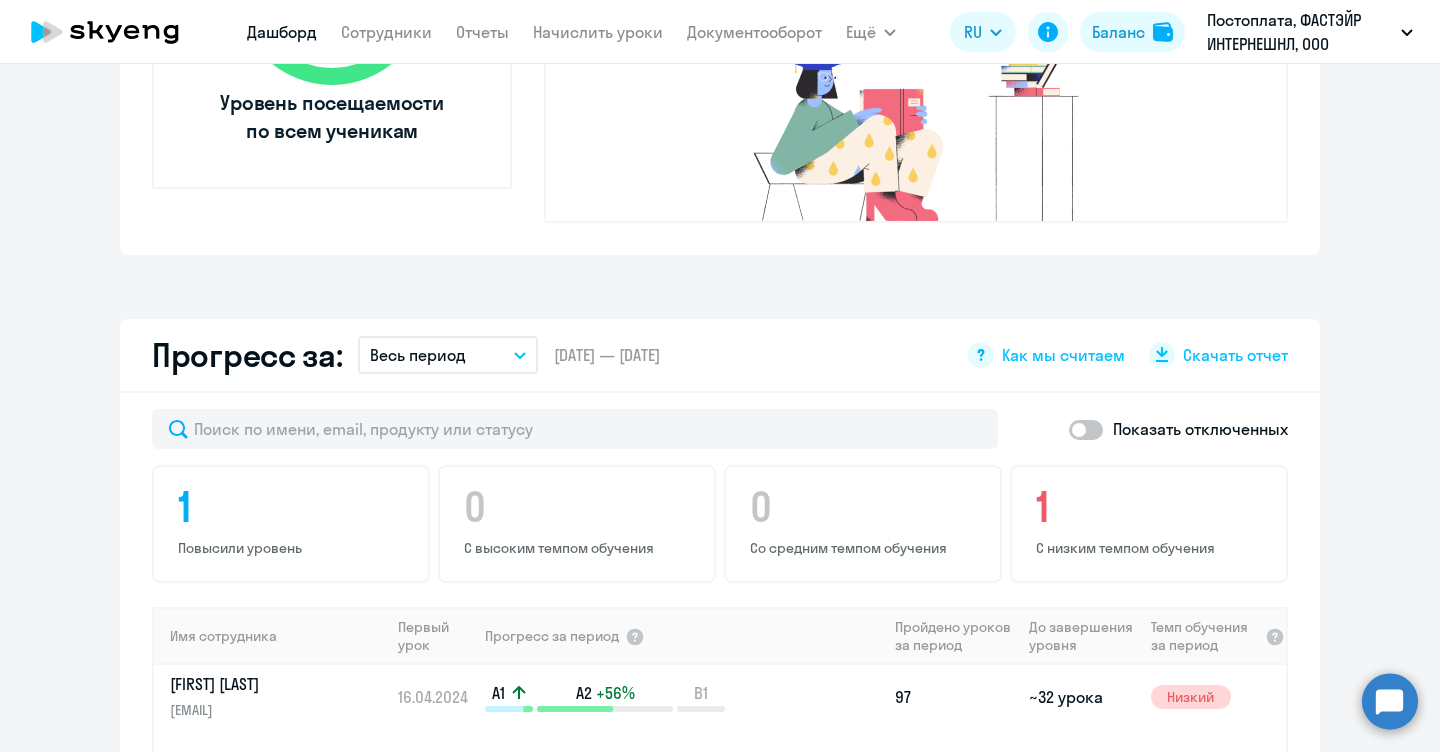 click 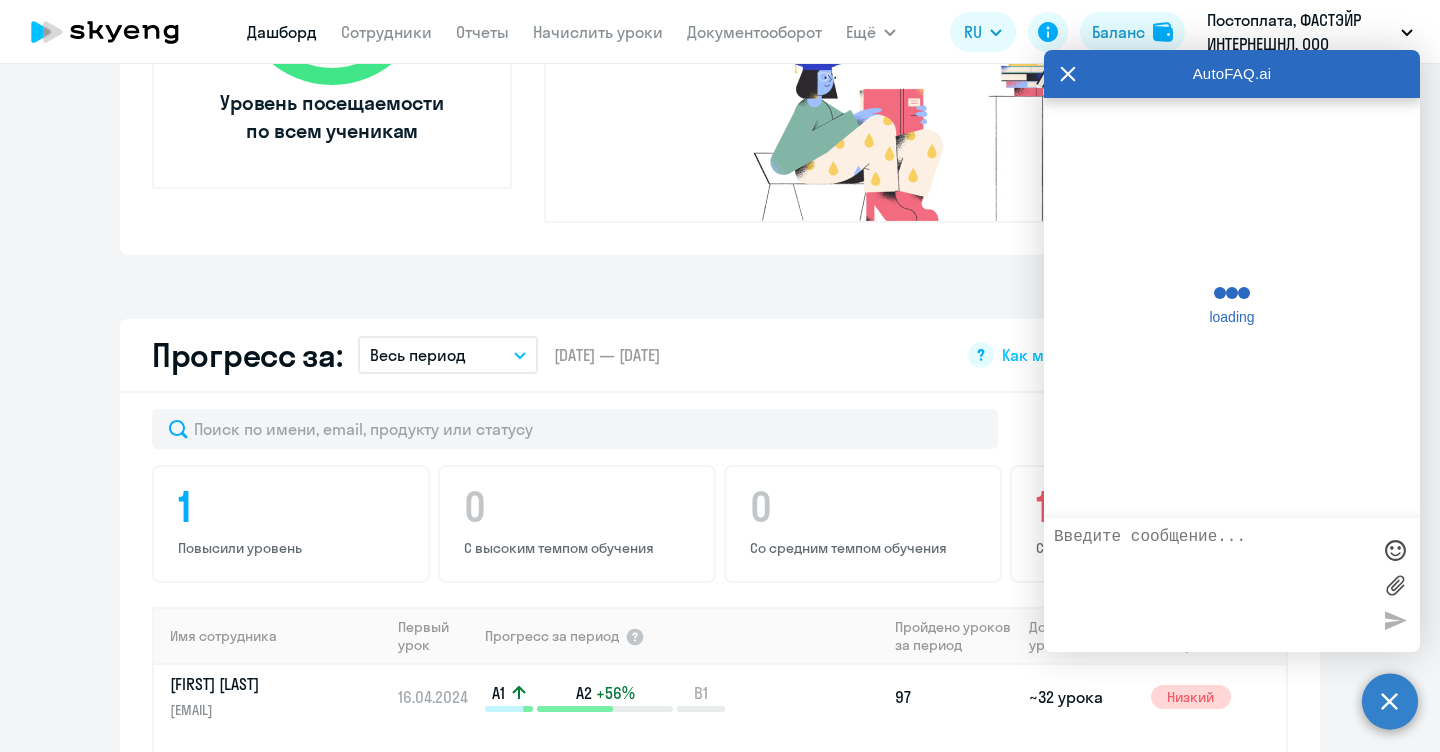 scroll, scrollTop: 419, scrollLeft: 0, axis: vertical 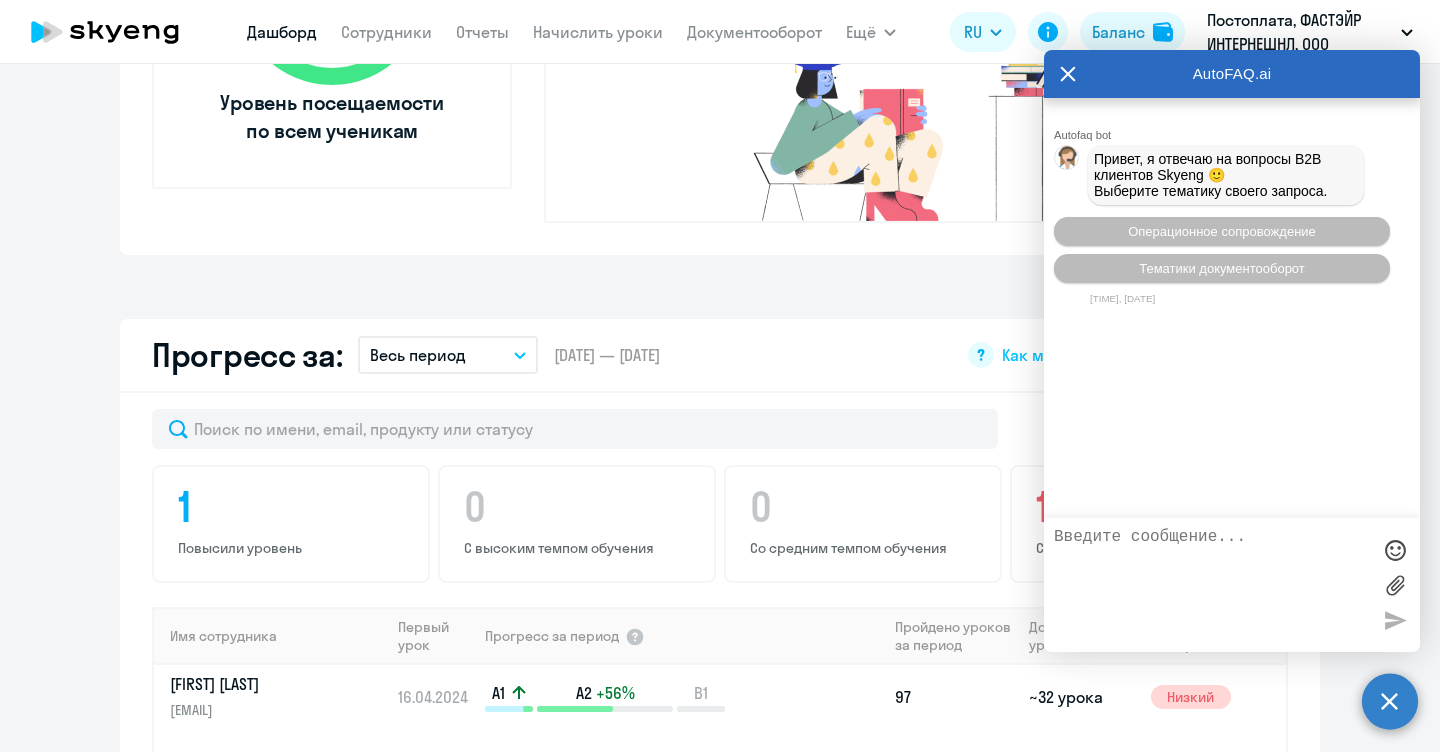 click at bounding box center (1212, 585) 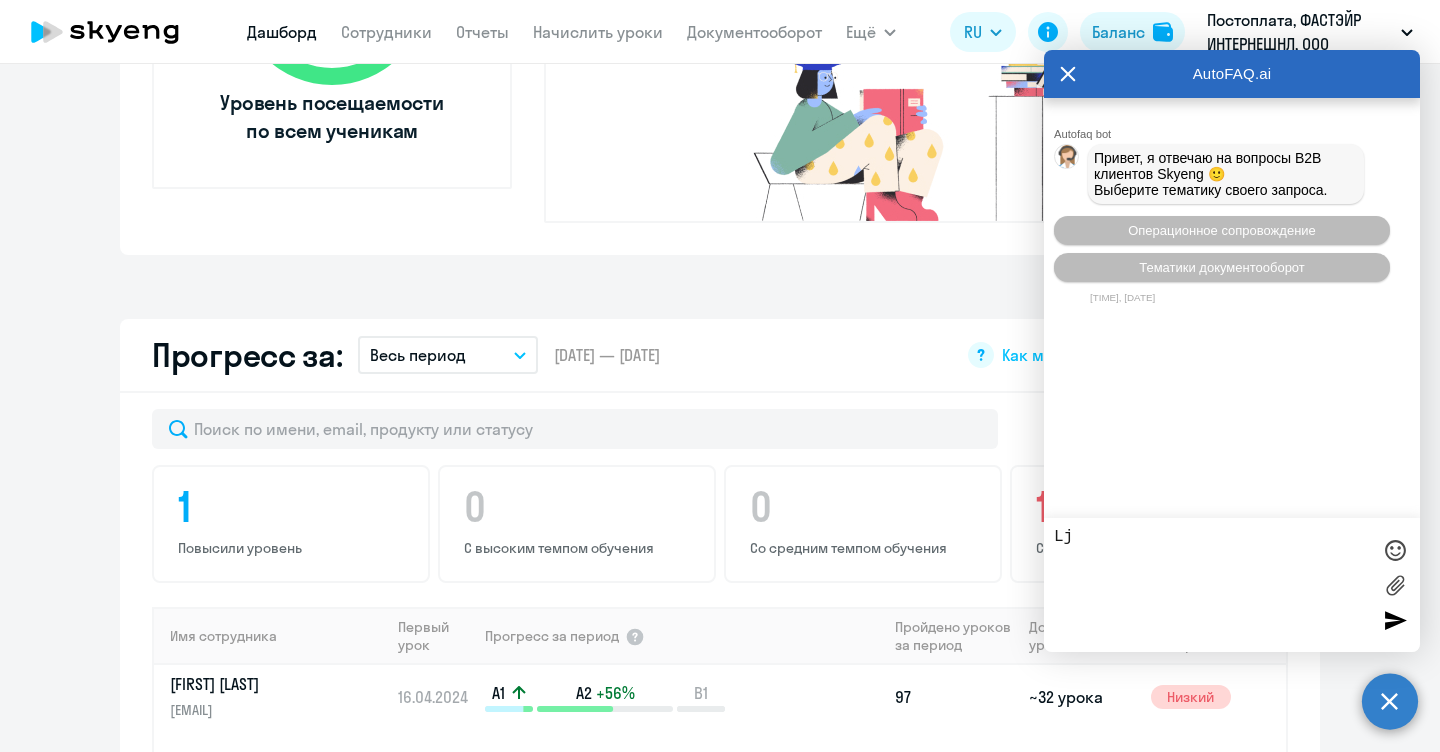 type on "L" 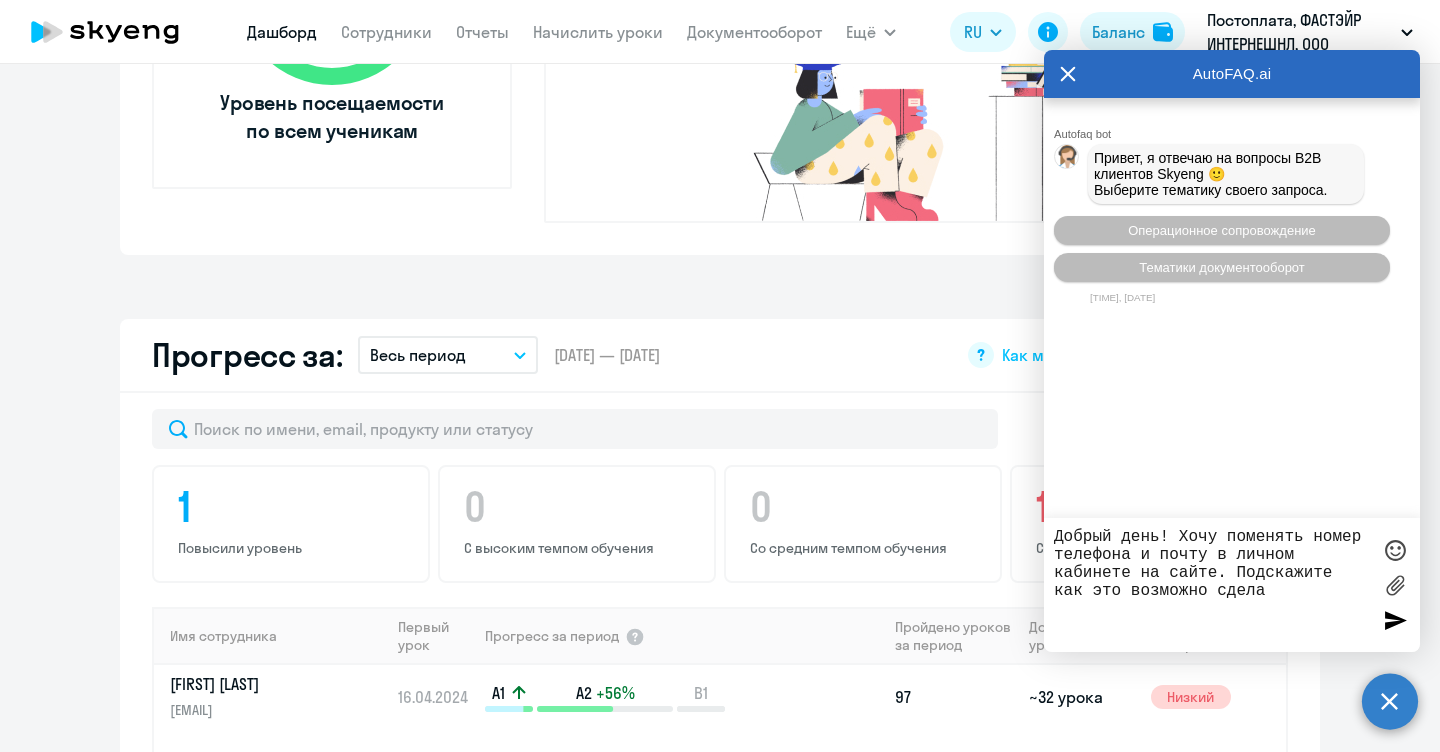 type on "Добрый день! Хочу поменять номер телефона и почту в личном кабинете на сайте. Подскажите как это возможно сделать" 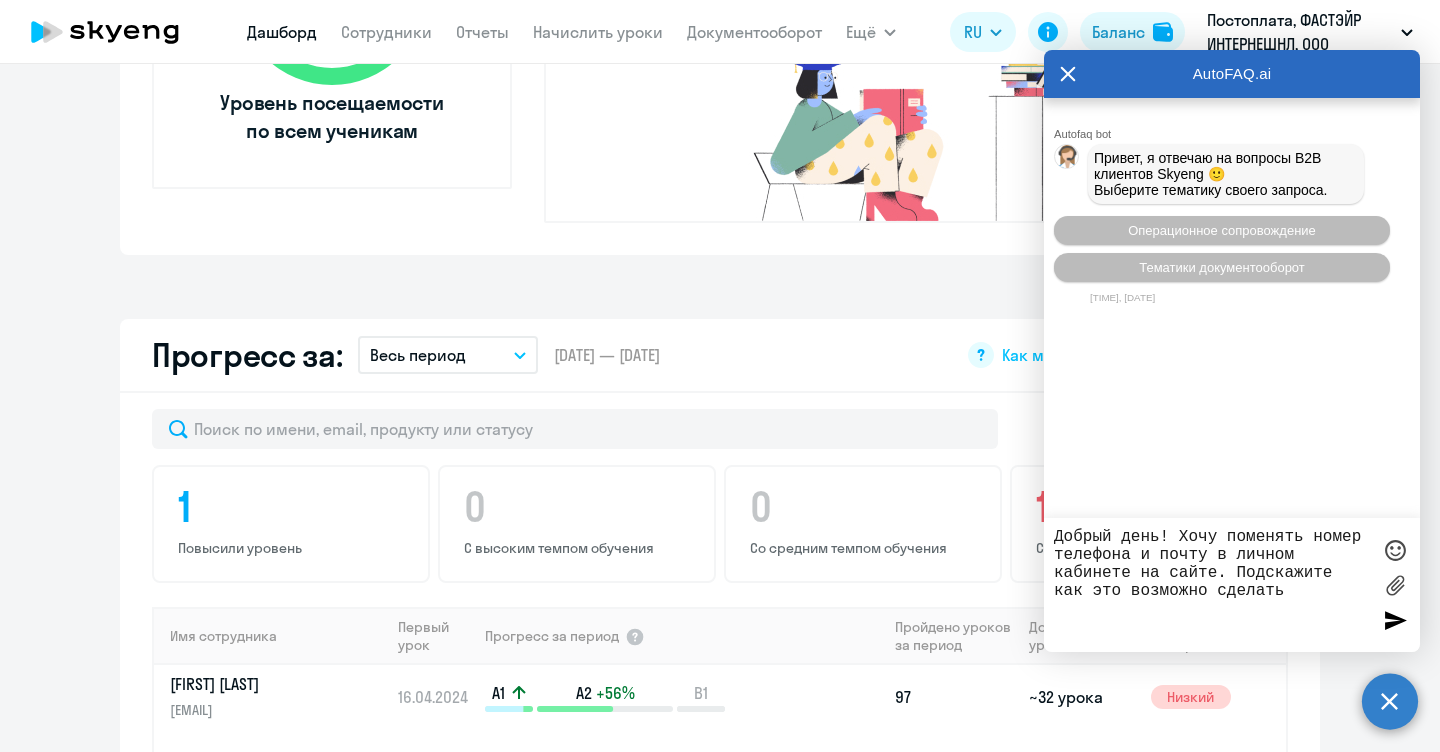 type 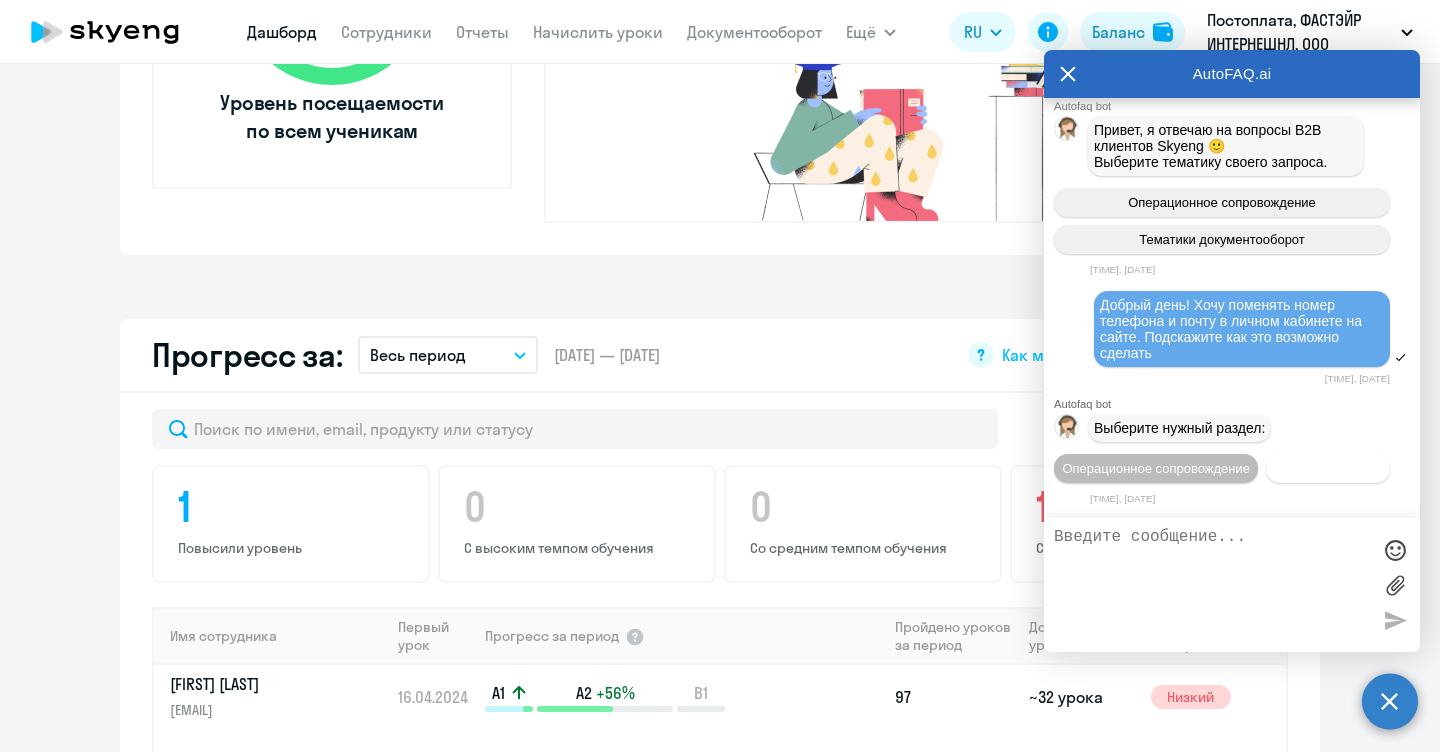 scroll, scrollTop: 73, scrollLeft: 0, axis: vertical 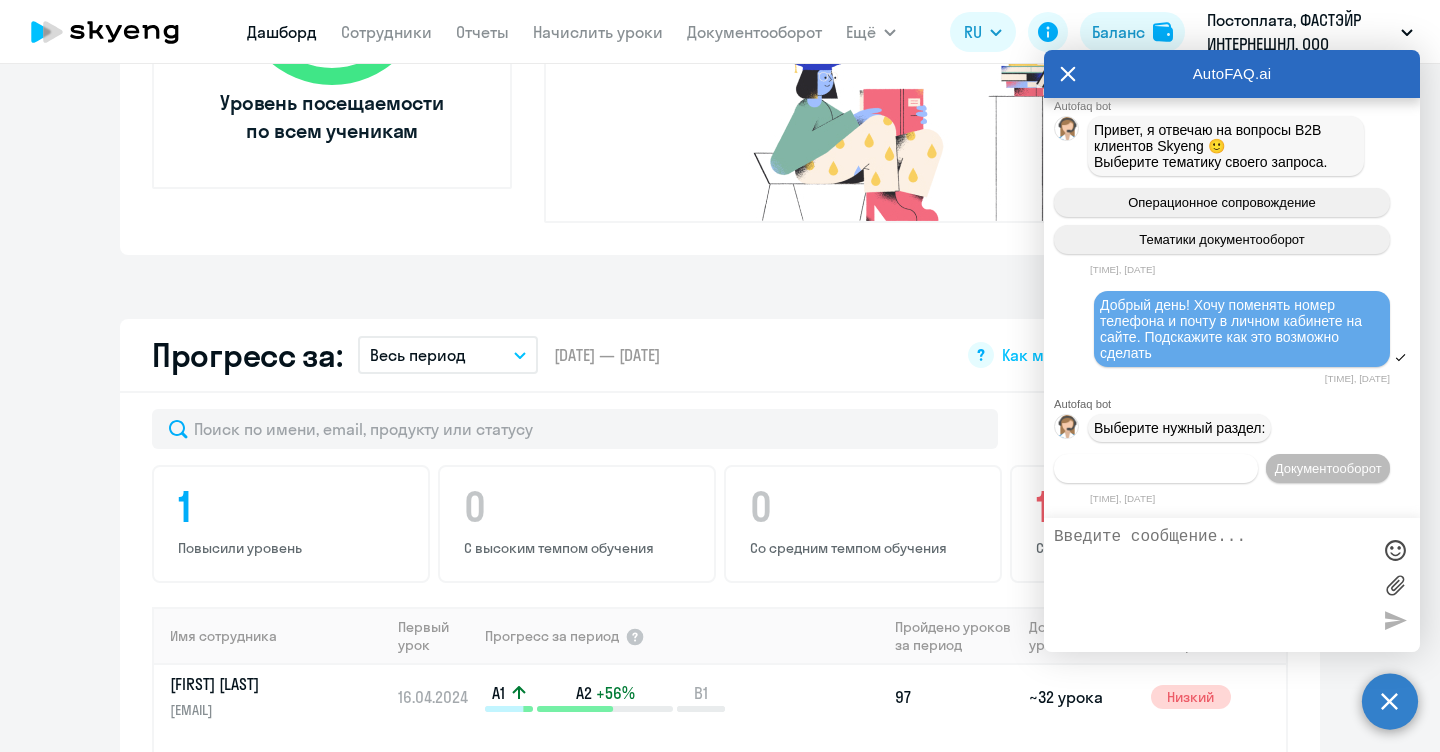 click on "Операционное сопровождение" at bounding box center (1156, 468) 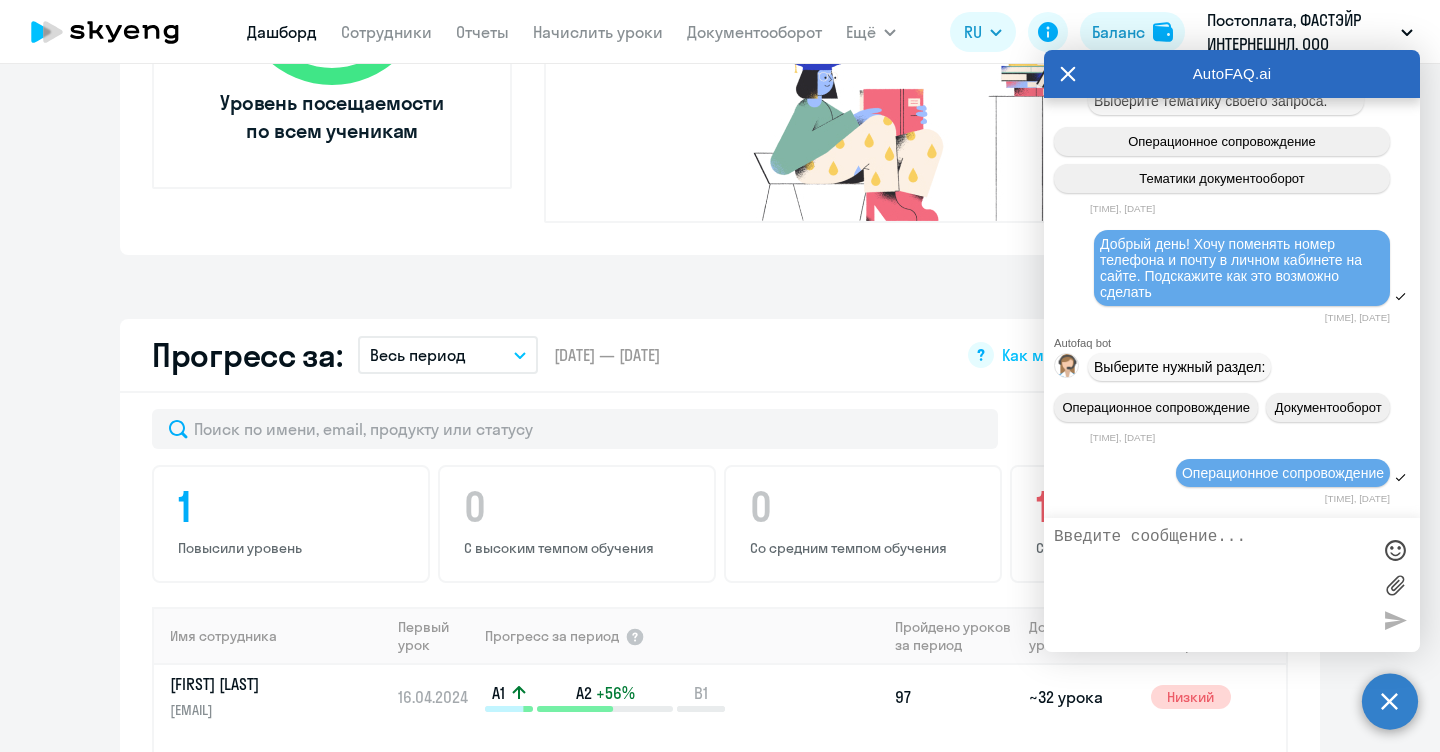scroll, scrollTop: 294, scrollLeft: 0, axis: vertical 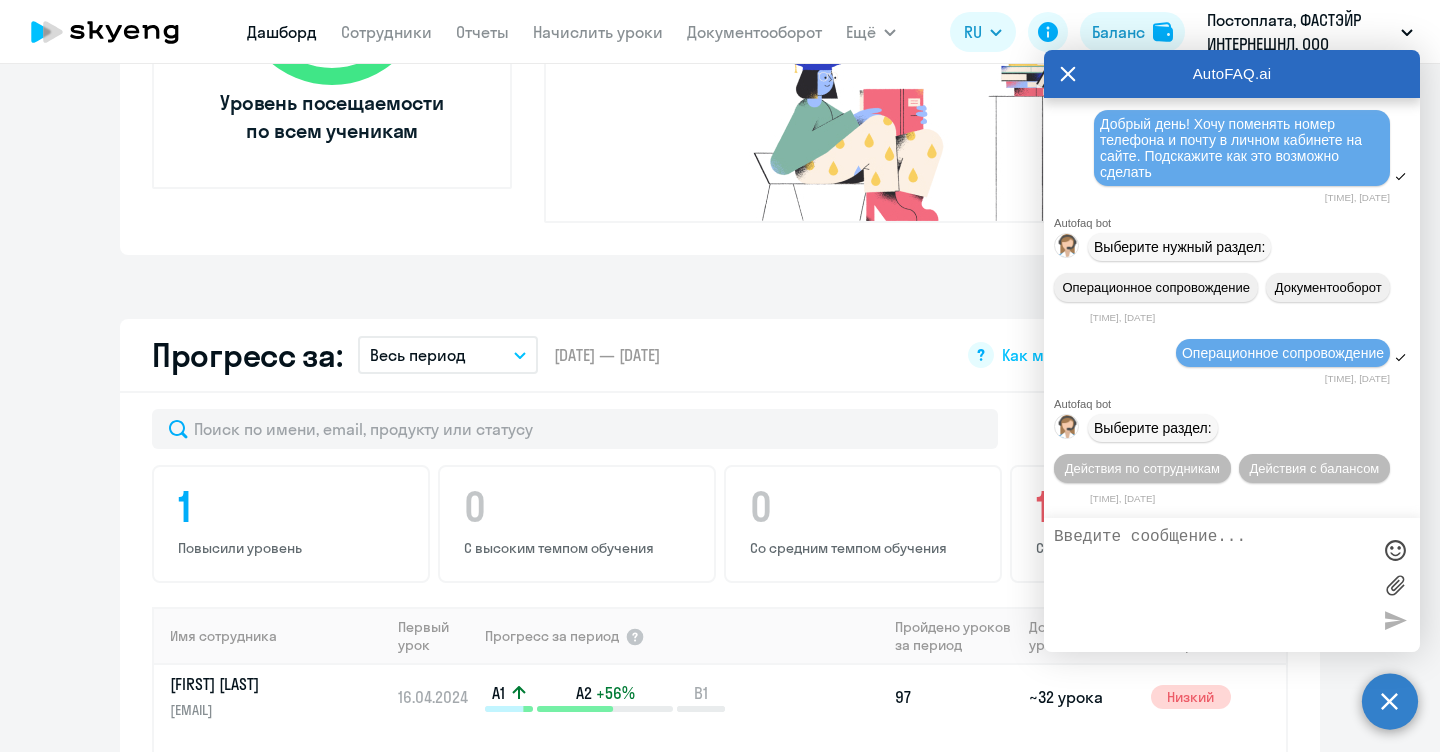 click at bounding box center [1212, 585] 